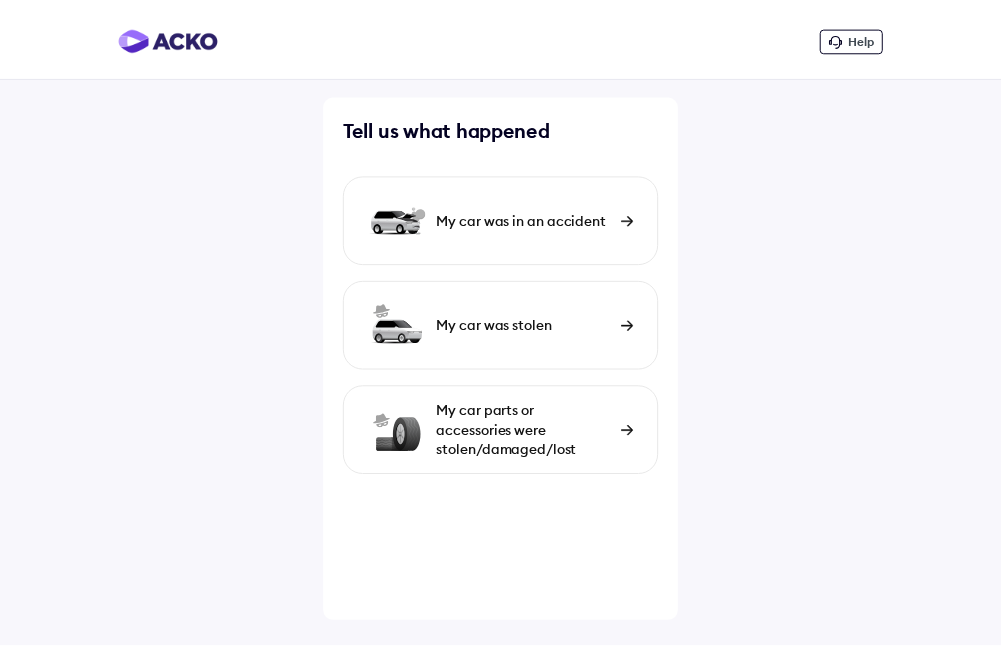 scroll, scrollTop: 0, scrollLeft: 0, axis: both 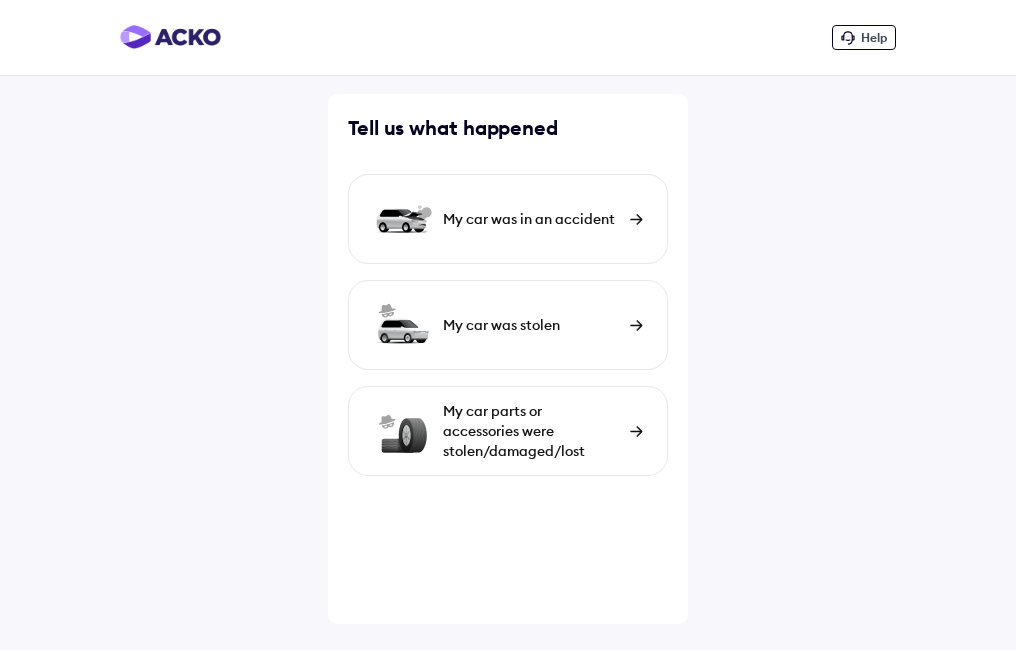 click on "My car was in an accident" at bounding box center [508, 219] 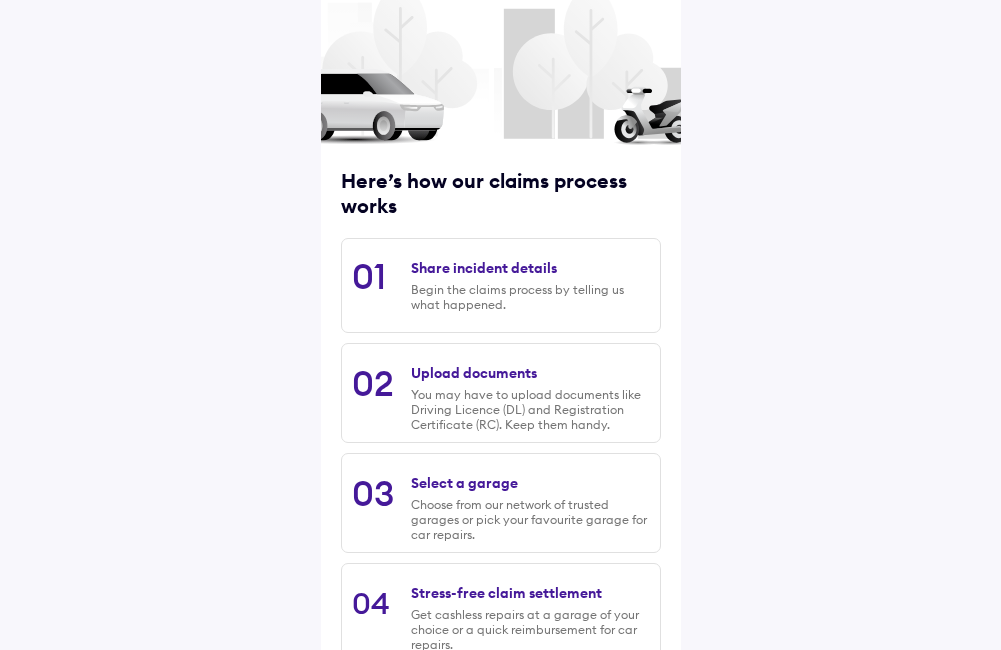 scroll, scrollTop: 246, scrollLeft: 0, axis: vertical 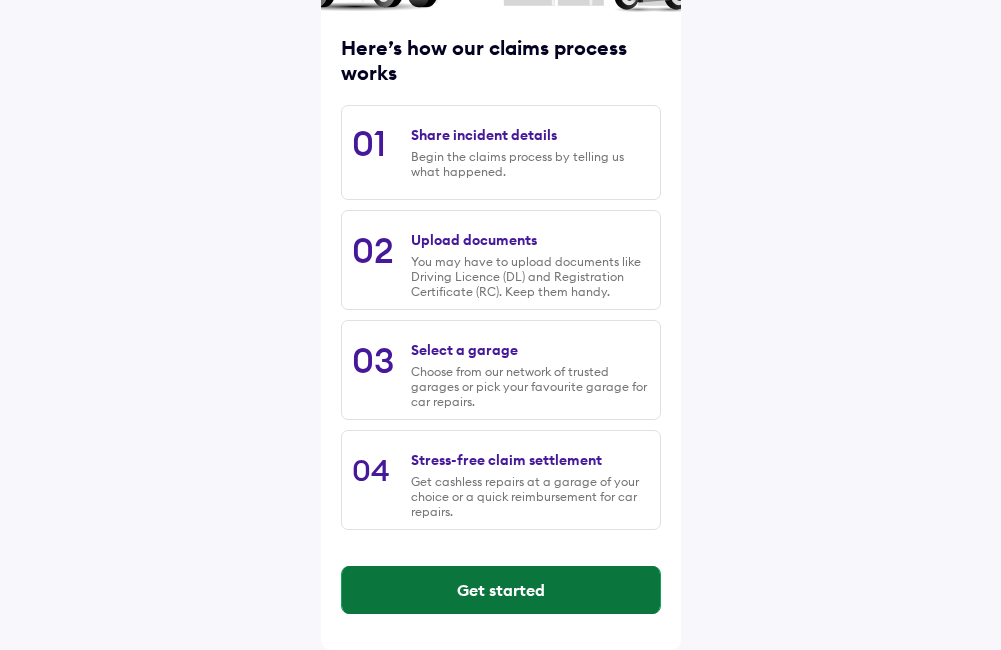 click on "Get started" at bounding box center (501, 590) 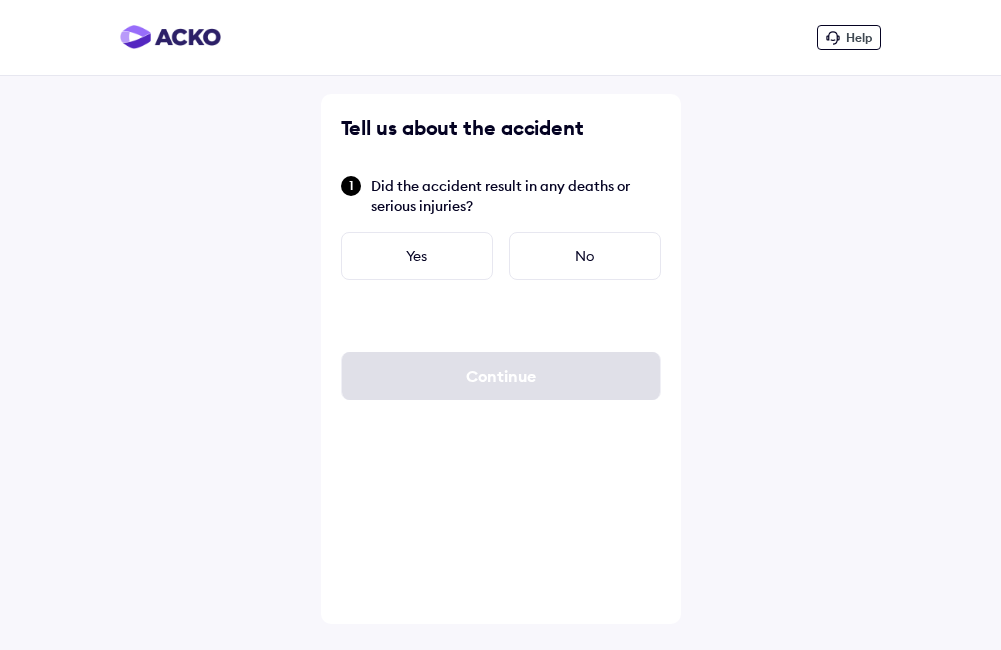 scroll, scrollTop: 0, scrollLeft: 0, axis: both 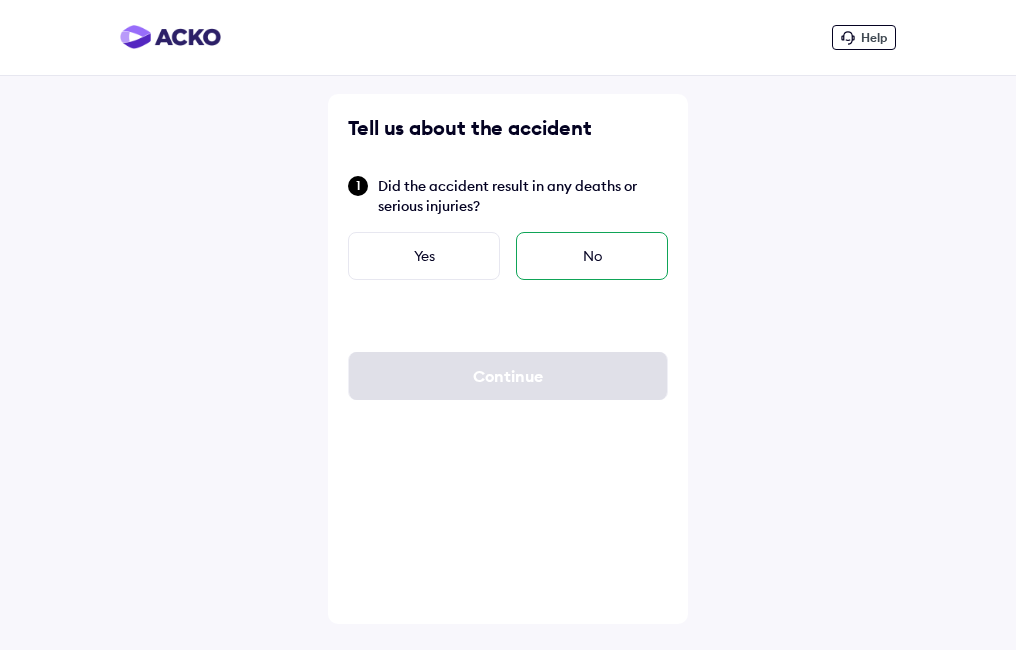 click on "No" at bounding box center [592, 256] 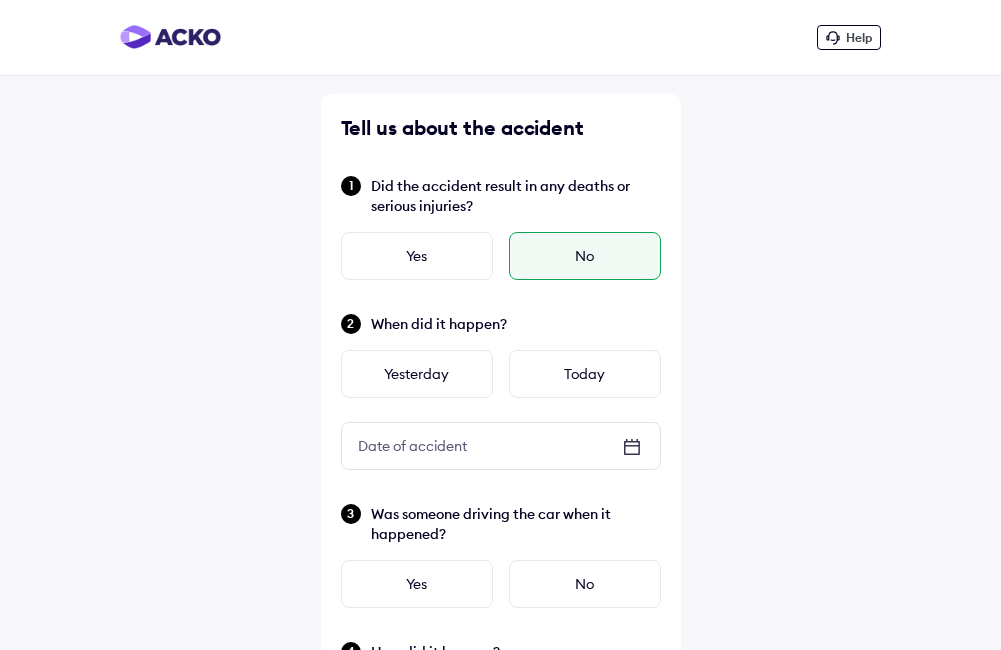 click 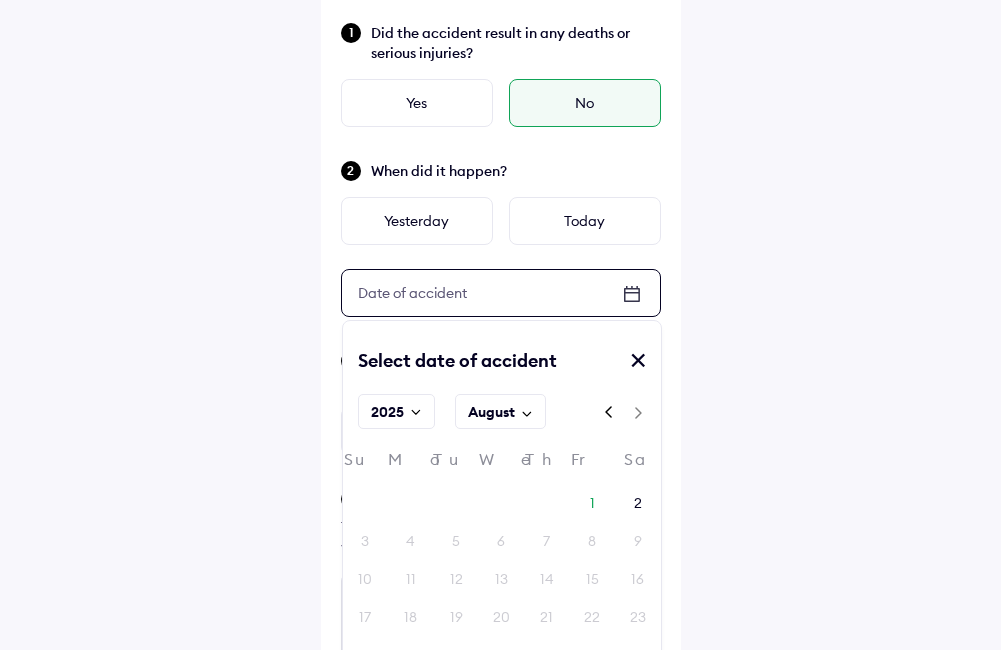 scroll, scrollTop: 200, scrollLeft: 0, axis: vertical 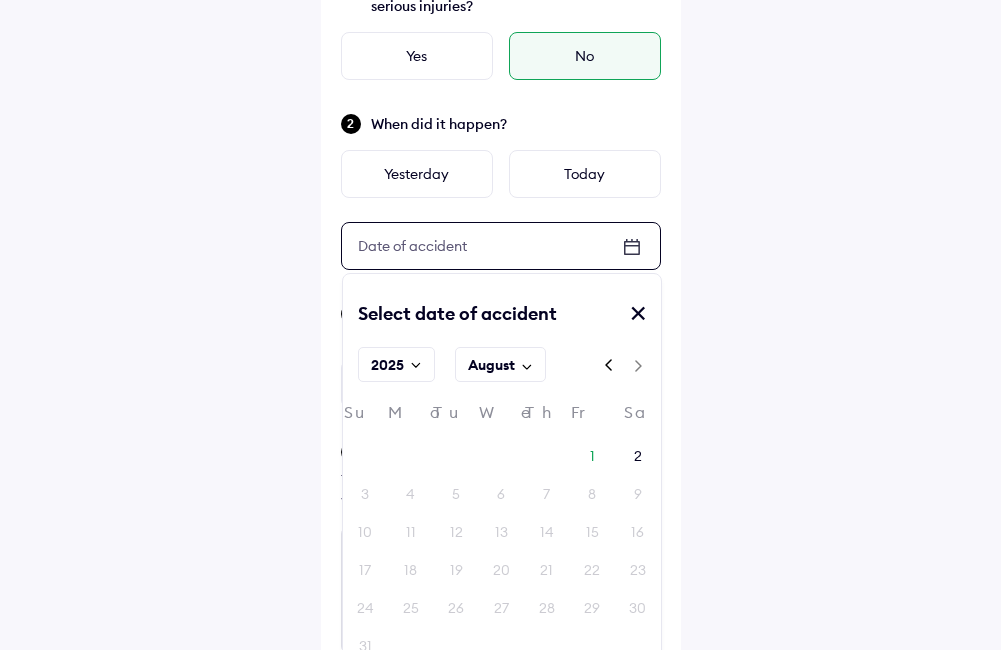 click on "August" at bounding box center (491, 365) 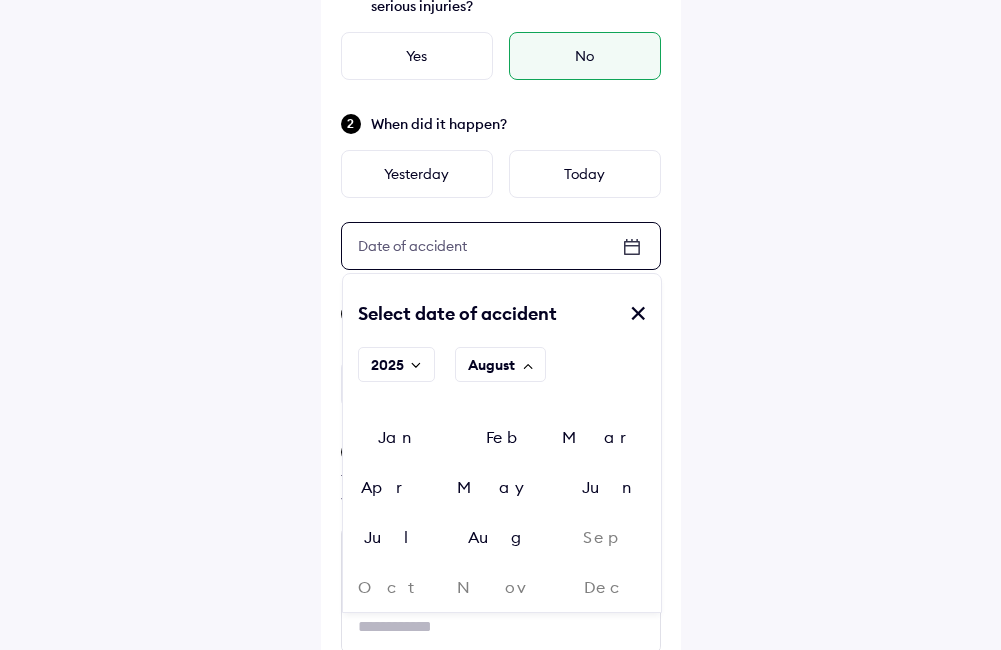 click on "Jul" at bounding box center (396, 537) 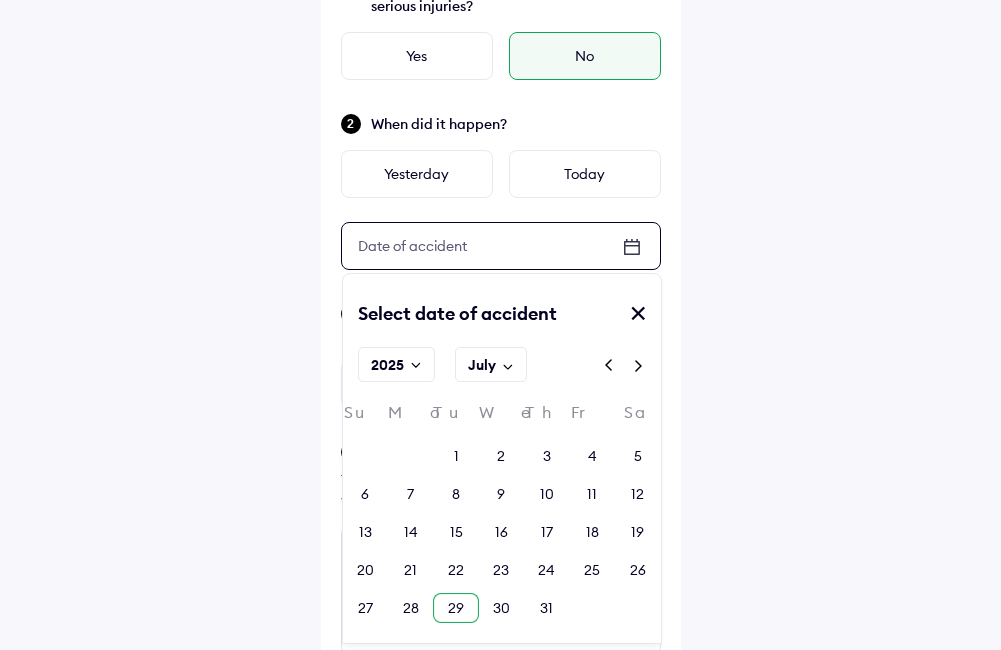 click on "29" at bounding box center (456, 608) 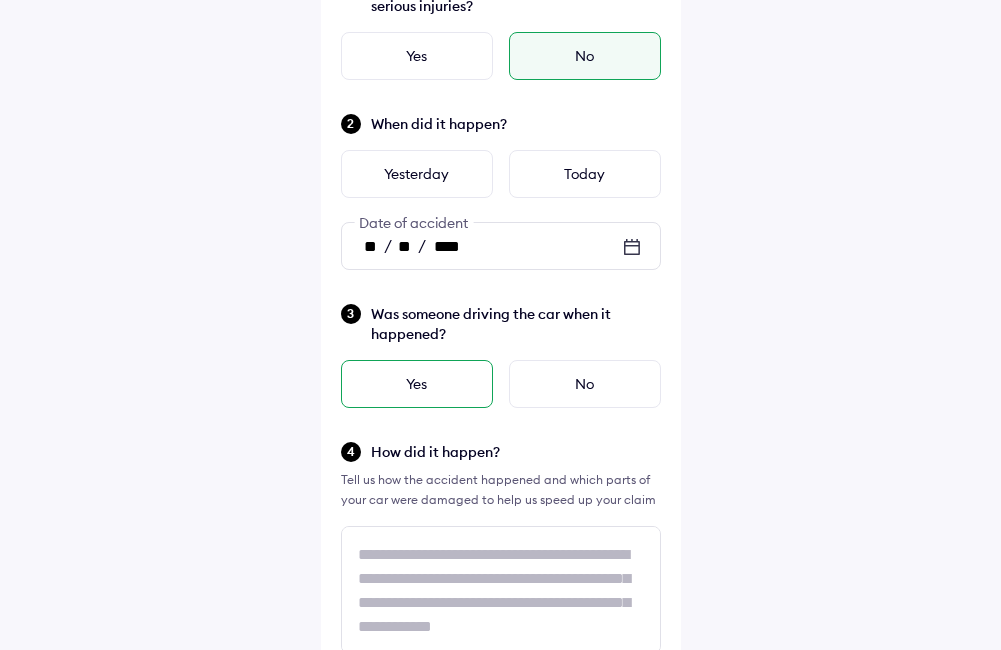 click on "Yes" at bounding box center (417, 384) 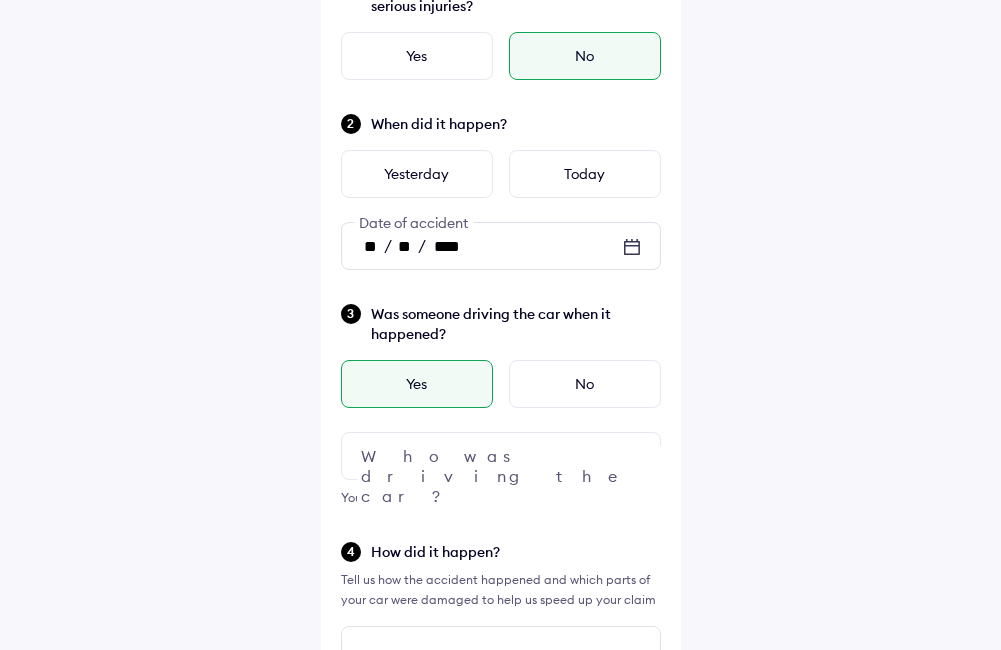 click at bounding box center [501, 456] 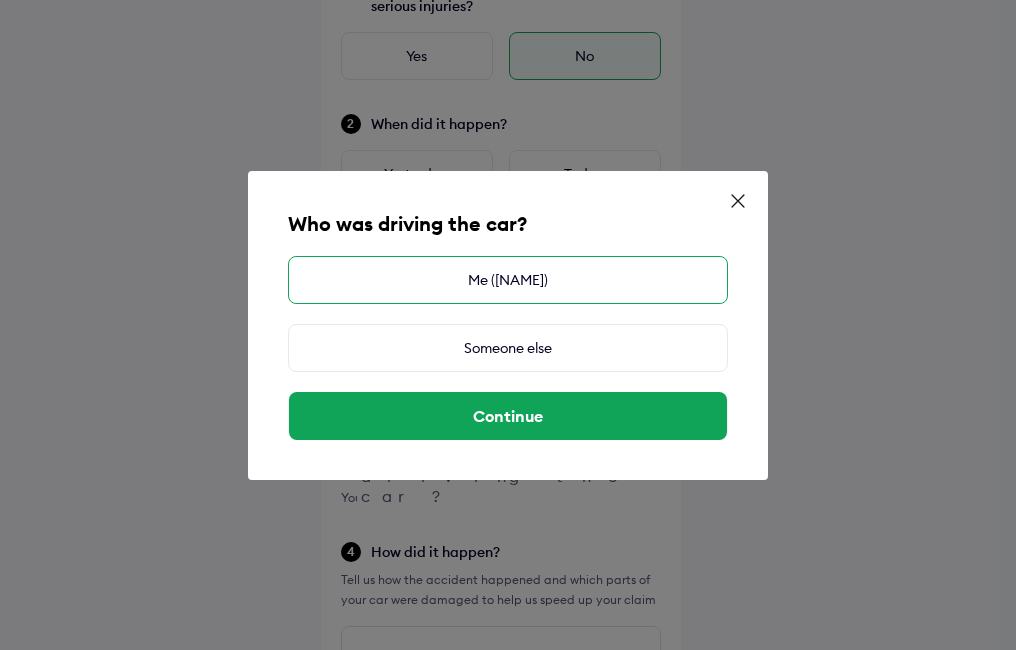 click on "Me ([NAME])" at bounding box center (508, 280) 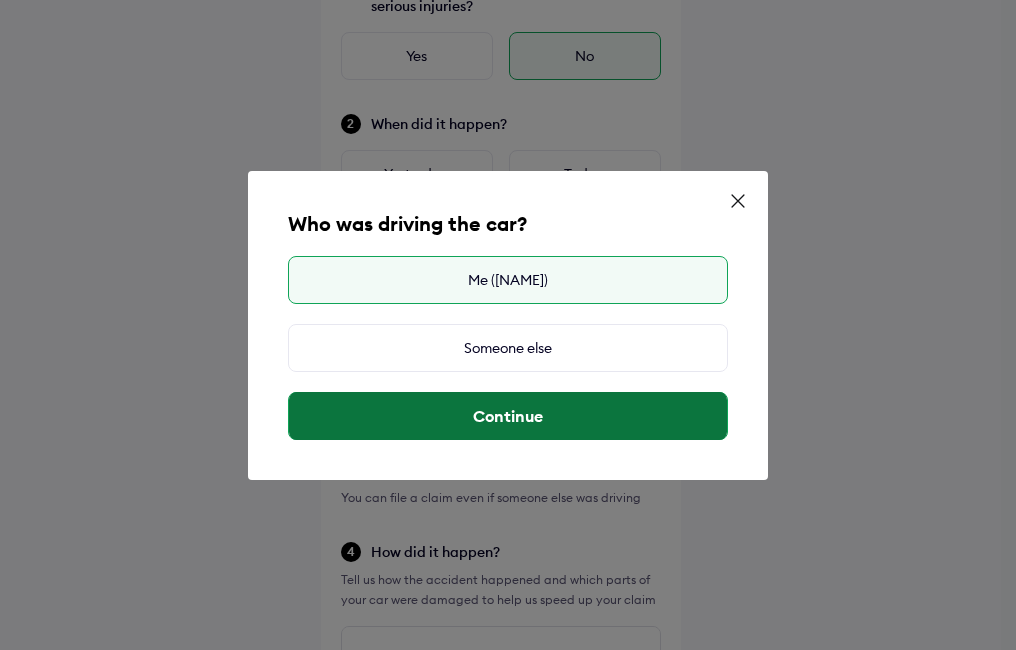 click on "Continue" at bounding box center (508, 416) 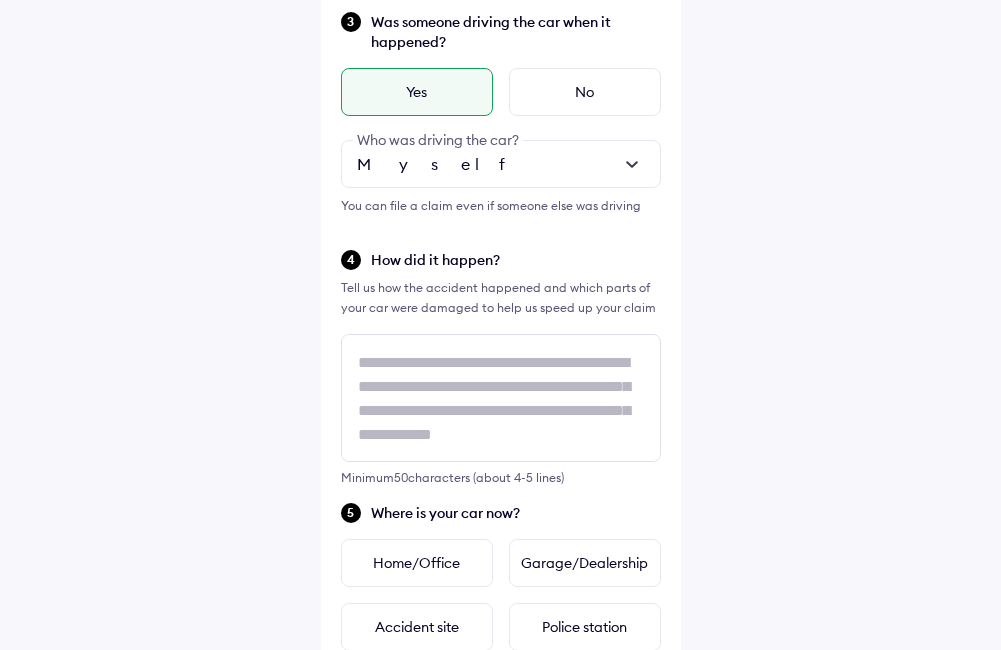 scroll, scrollTop: 500, scrollLeft: 0, axis: vertical 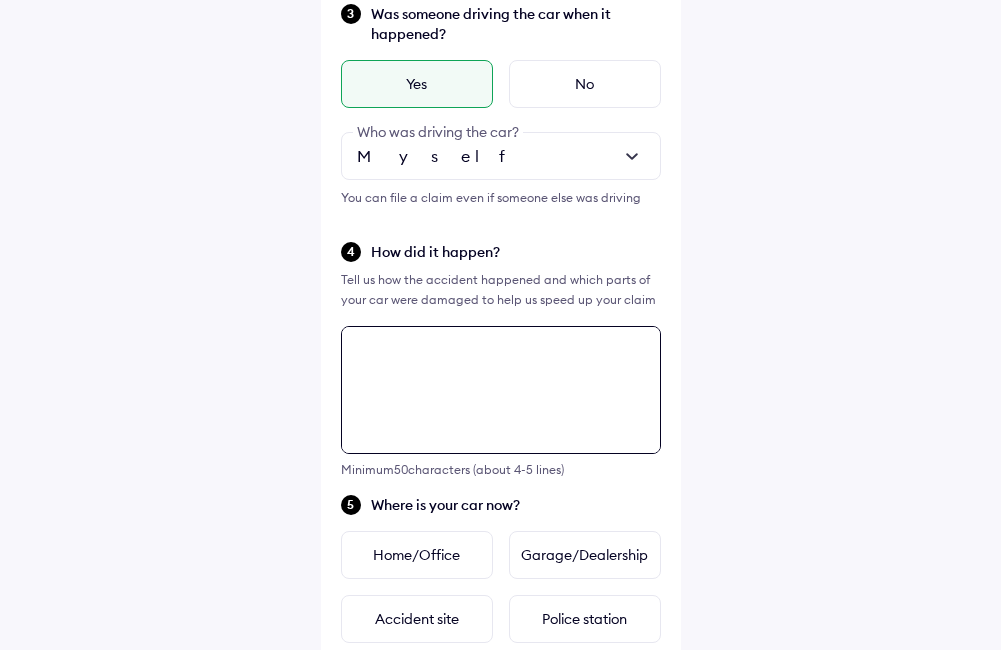 click at bounding box center [501, 390] 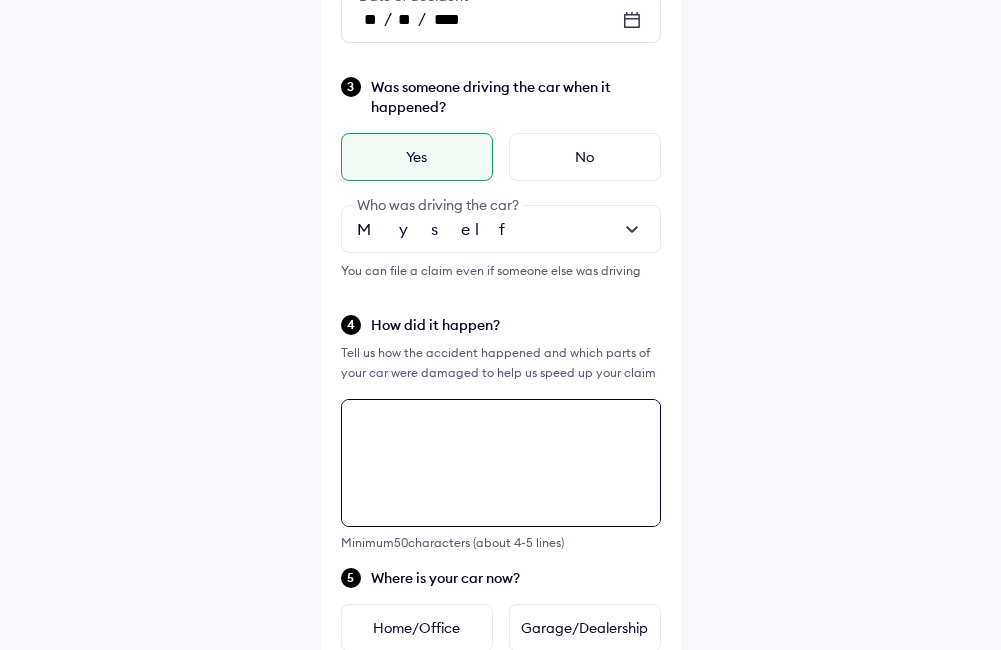 scroll, scrollTop: 426, scrollLeft: 0, axis: vertical 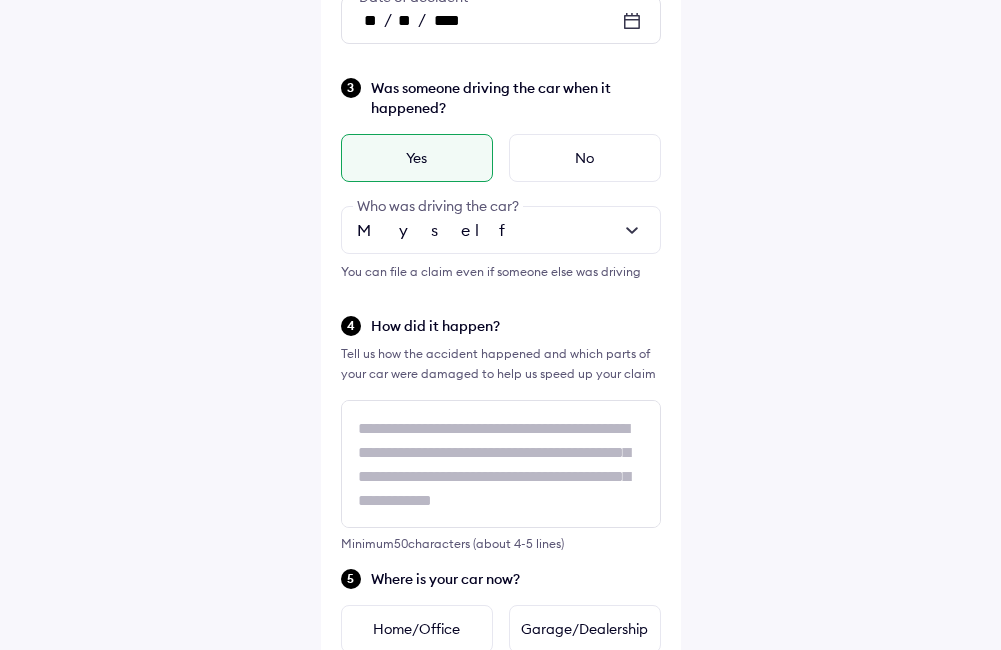 click on "How did it happen?" at bounding box center (516, 326) 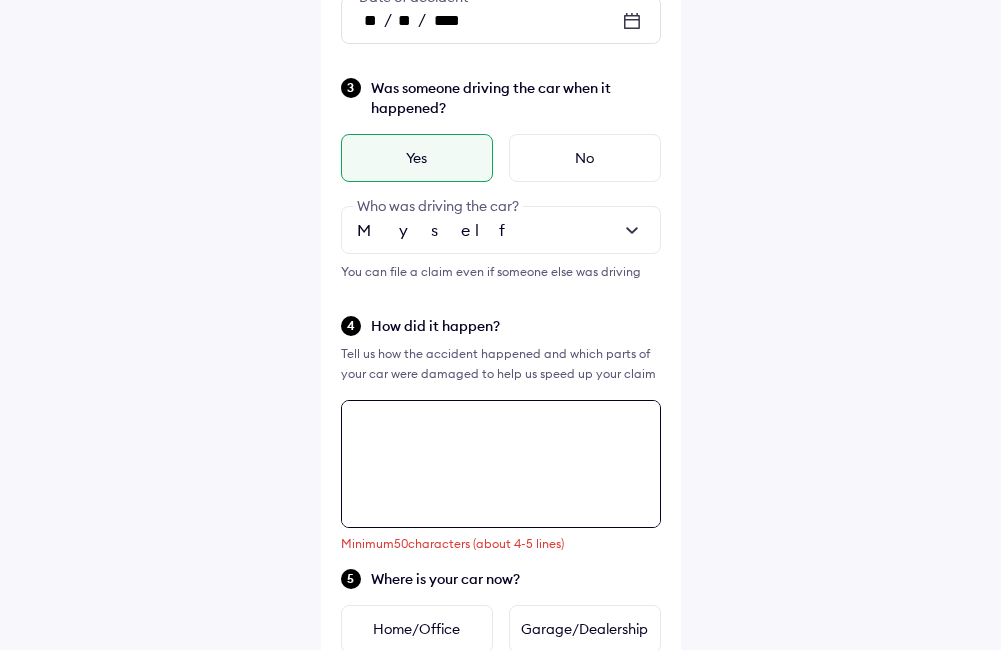 click at bounding box center (501, 464) 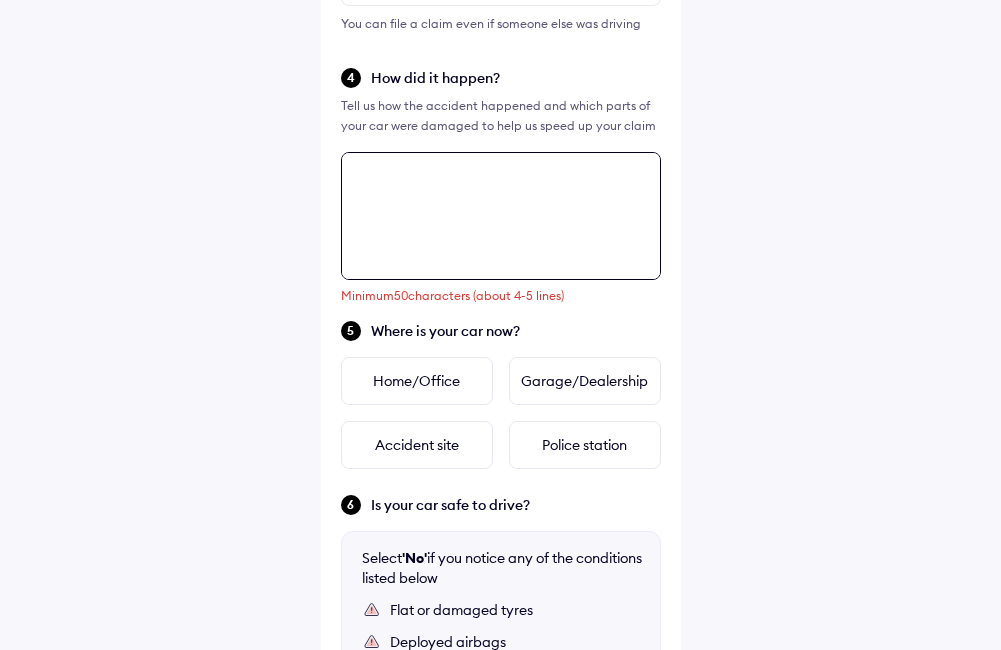 scroll, scrollTop: 626, scrollLeft: 0, axis: vertical 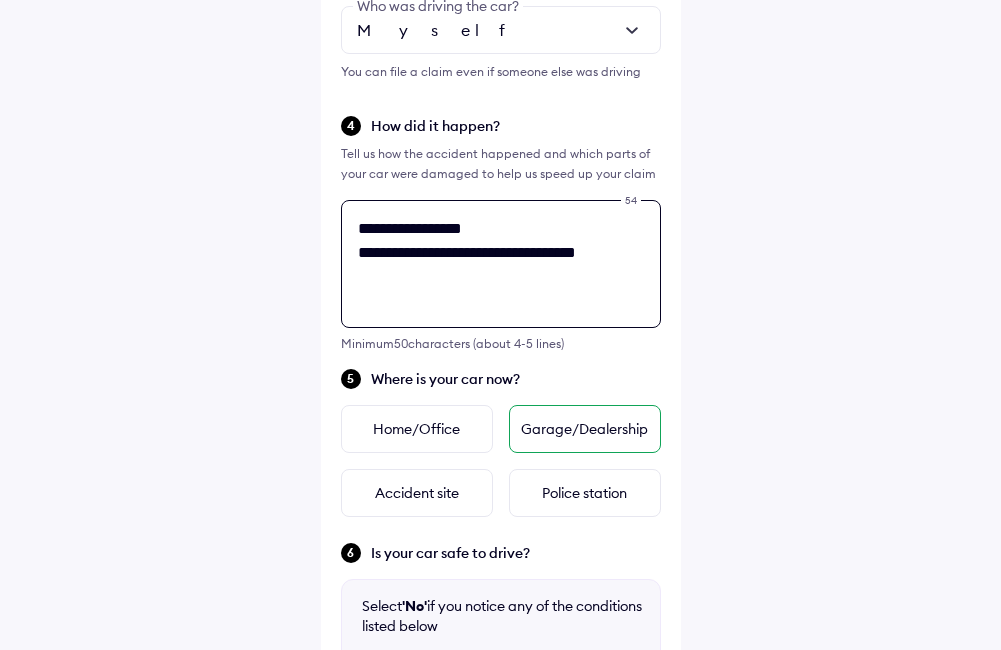 type on "**********" 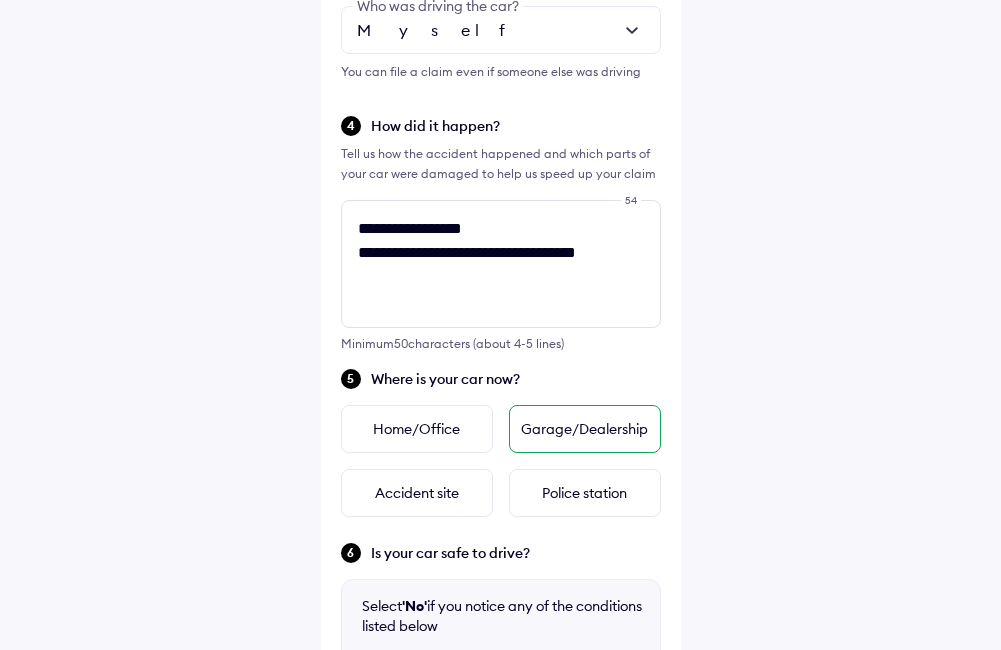 click on "Garage/Dealership" at bounding box center [585, 429] 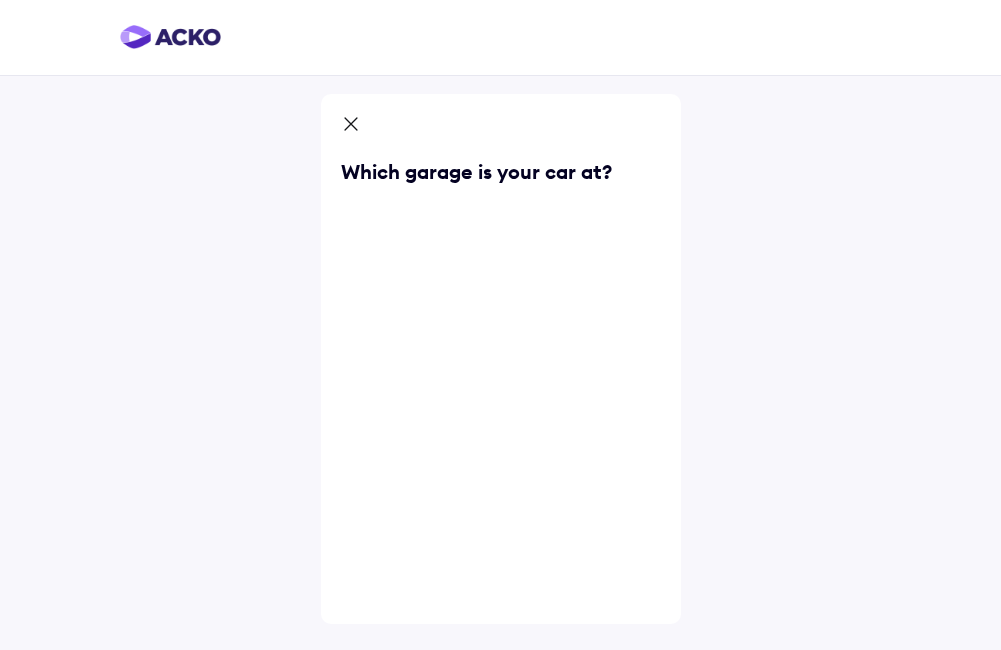 scroll, scrollTop: 0, scrollLeft: 0, axis: both 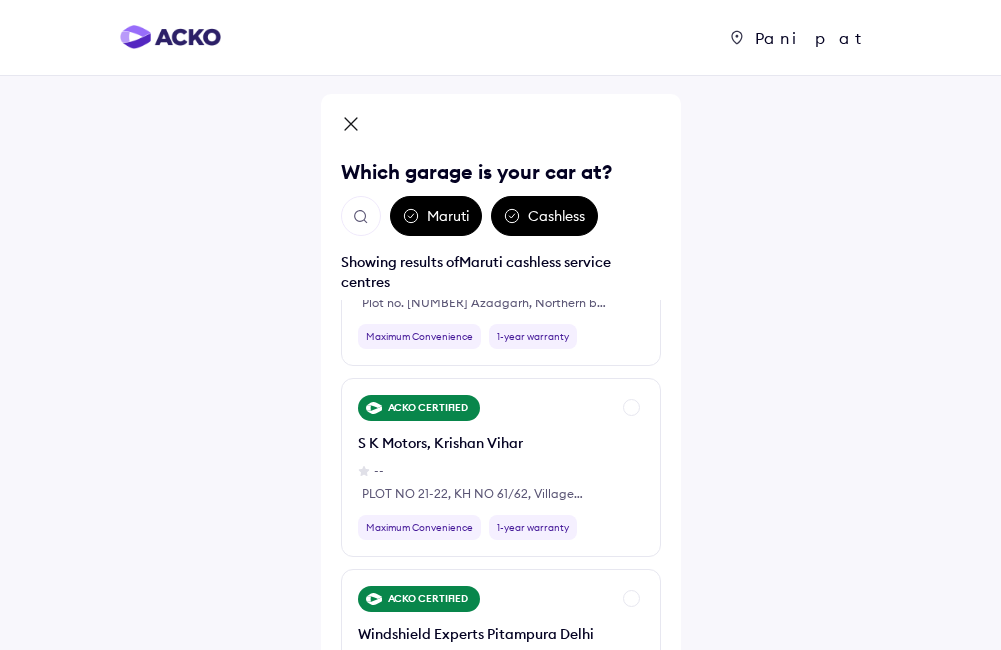 click at bounding box center (361, 217) 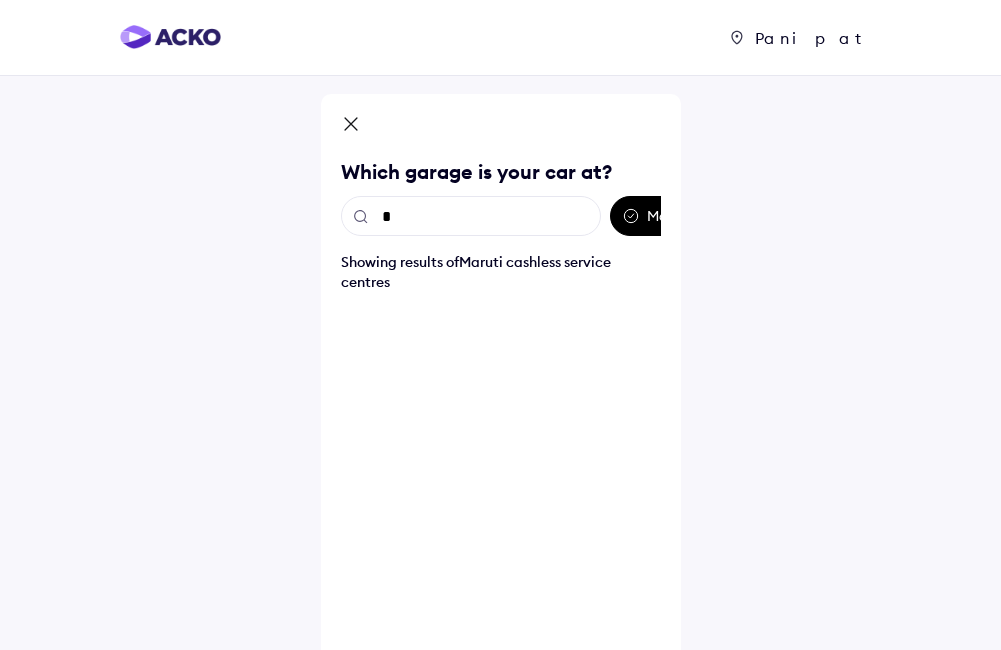 scroll, scrollTop: 0, scrollLeft: 0, axis: both 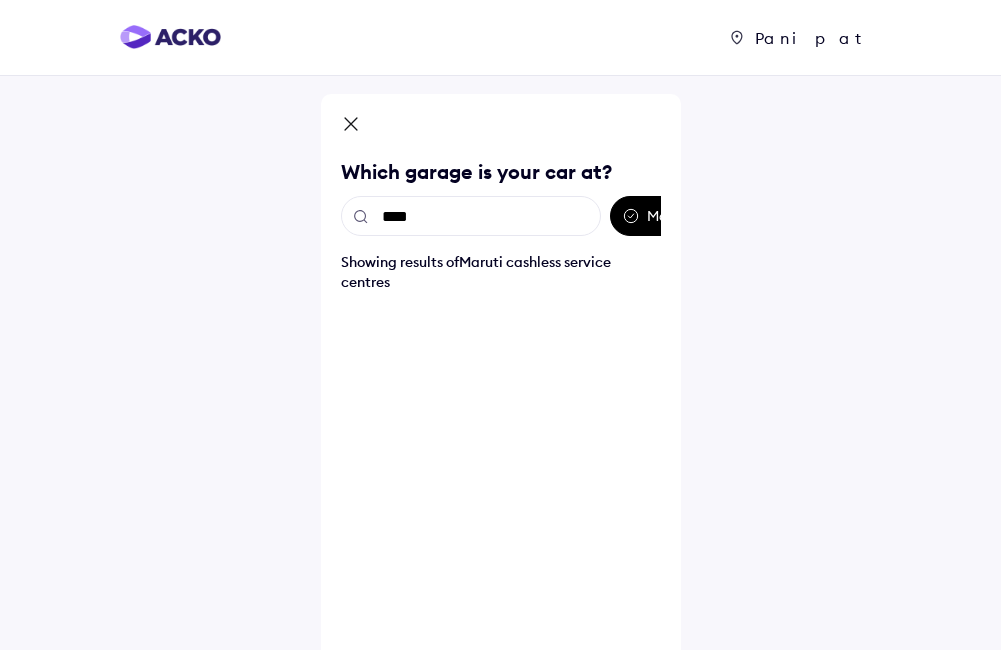 type on "*****" 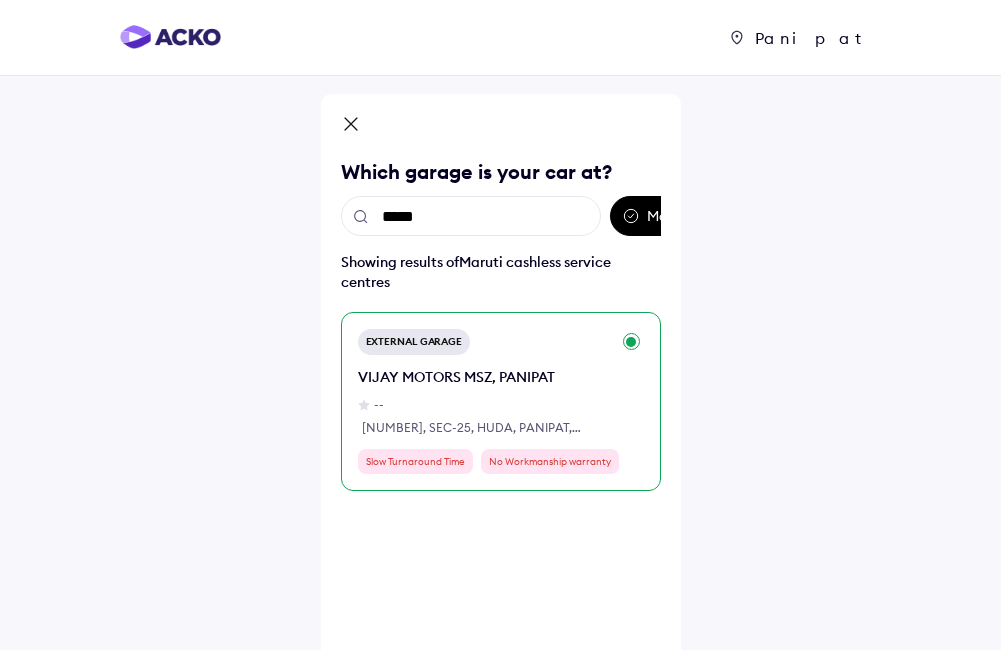 click on "External Garage [BRAND] [MSZ], [CITY] -- [NUMBER], [SEC] [AREA], [CITY], [STATE] Slow Turnaround Time No Workmanship warranty" at bounding box center [484, 401] 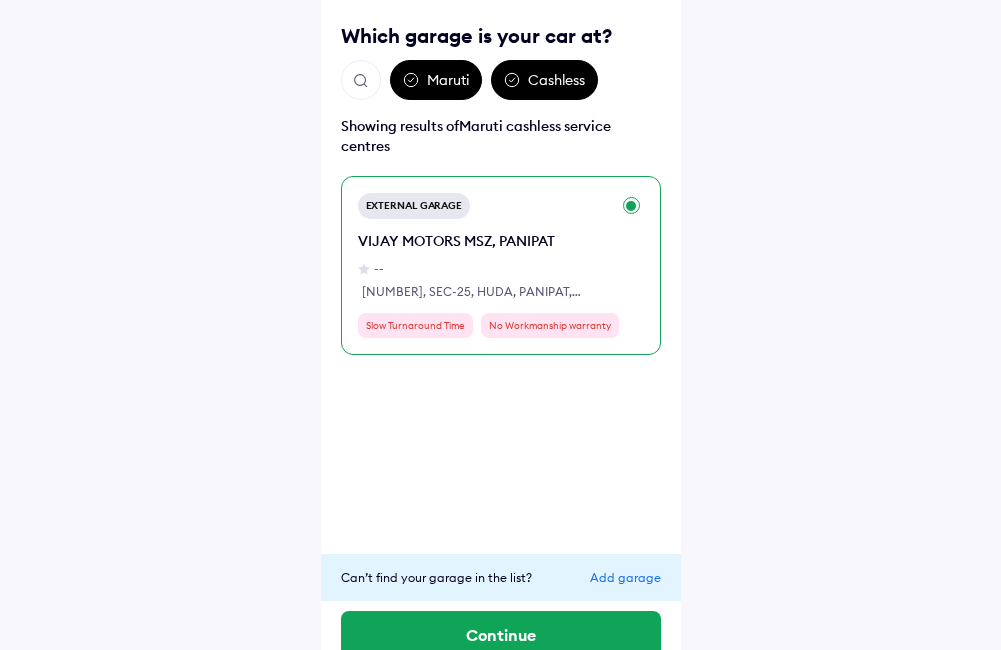 scroll, scrollTop: 165, scrollLeft: 0, axis: vertical 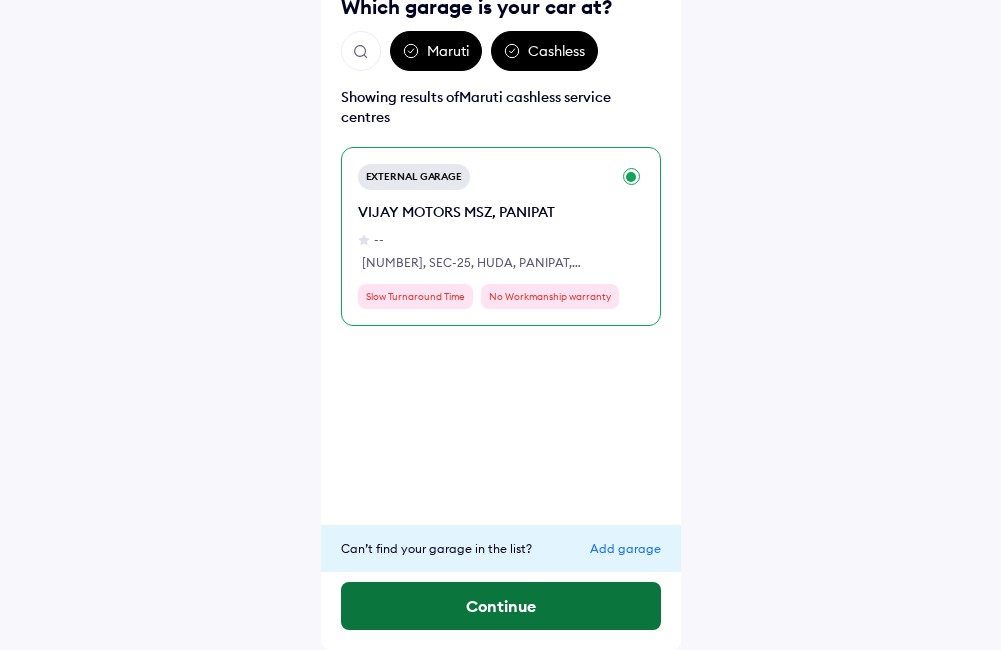 click on "Continue" at bounding box center [501, 606] 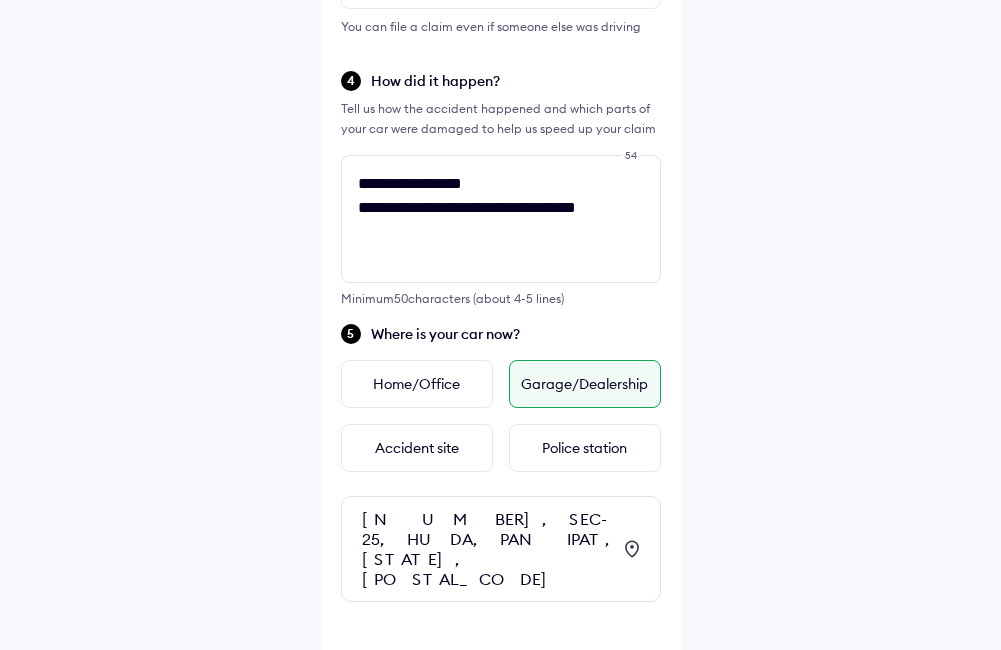 scroll, scrollTop: 755, scrollLeft: 0, axis: vertical 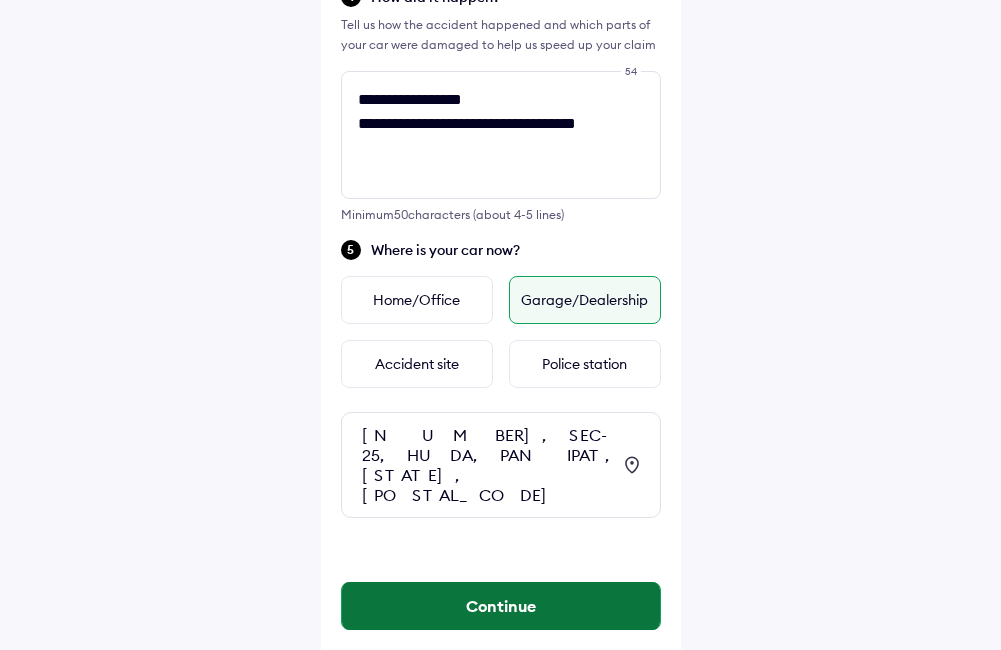 click on "Continue" at bounding box center (501, 606) 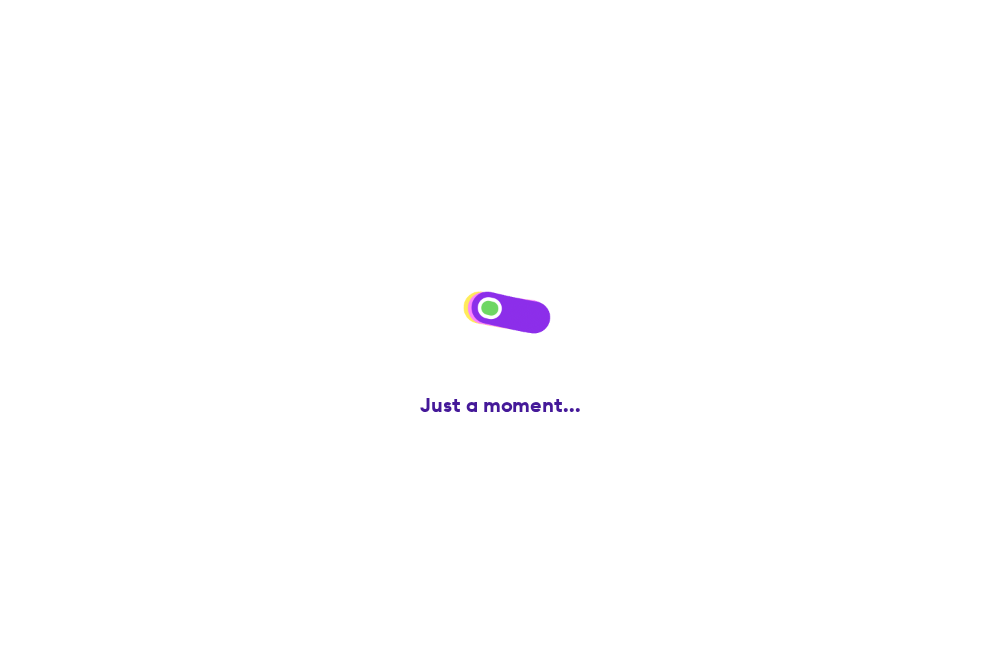 scroll, scrollTop: 0, scrollLeft: 0, axis: both 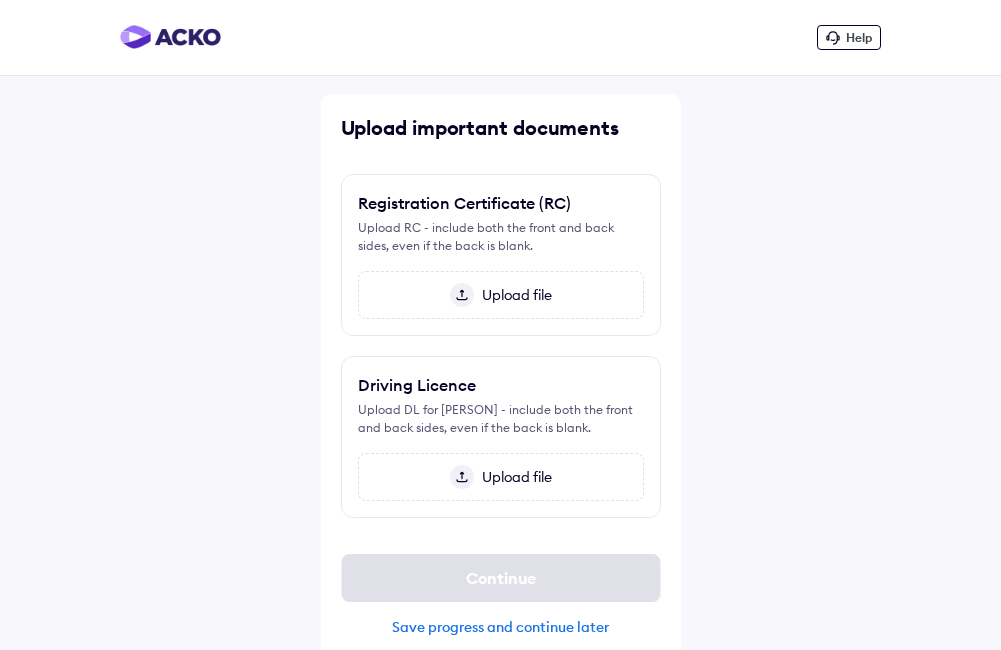 click on "Upload file" at bounding box center (513, 295) 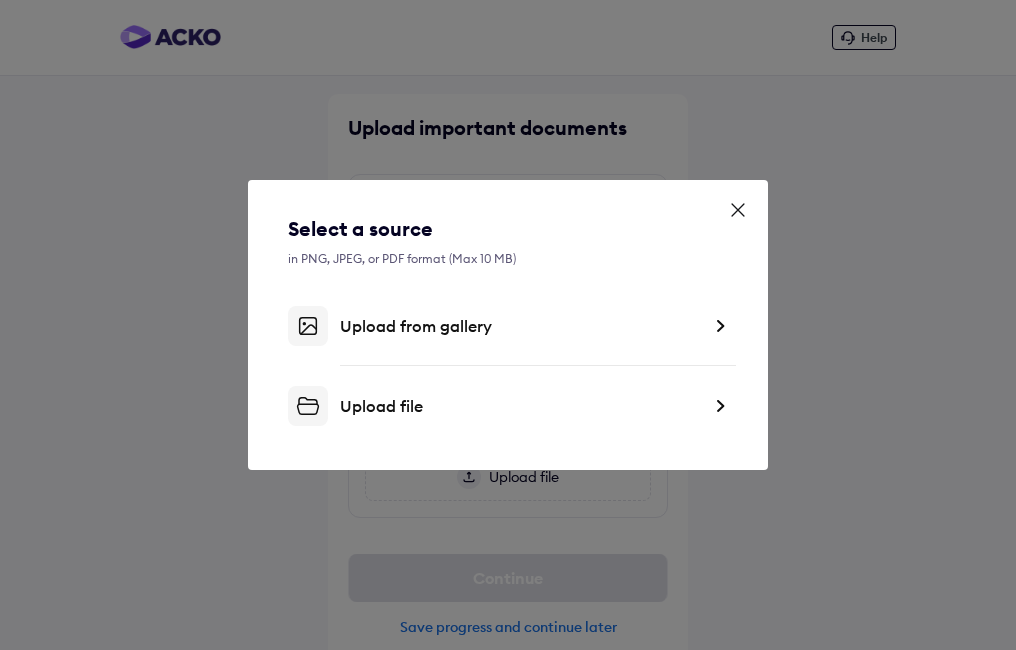 click on "Upload from gallery" at bounding box center (520, 326) 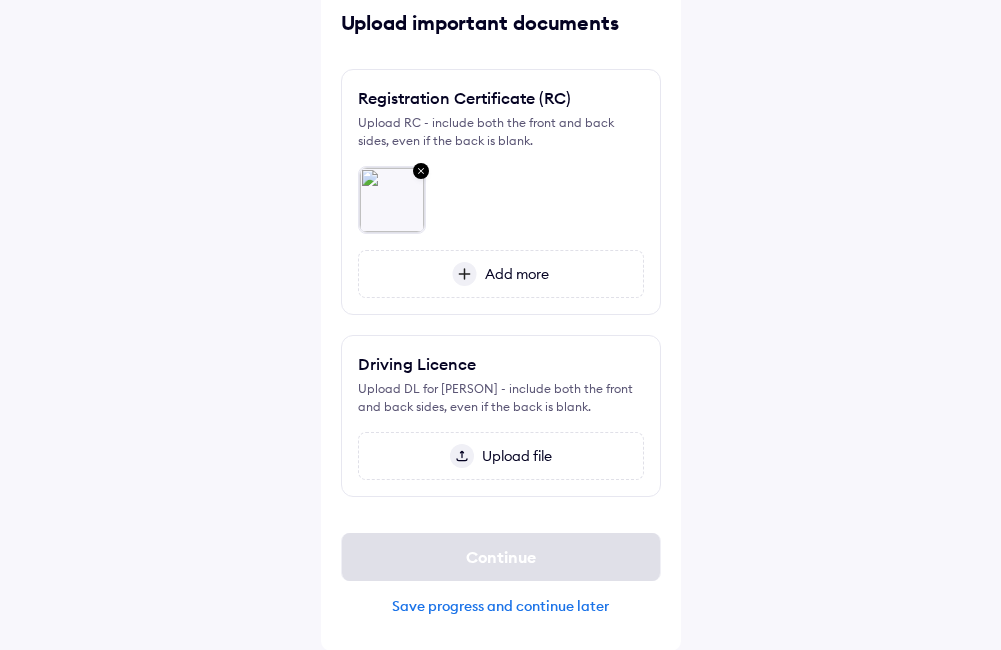 scroll, scrollTop: 106, scrollLeft: 0, axis: vertical 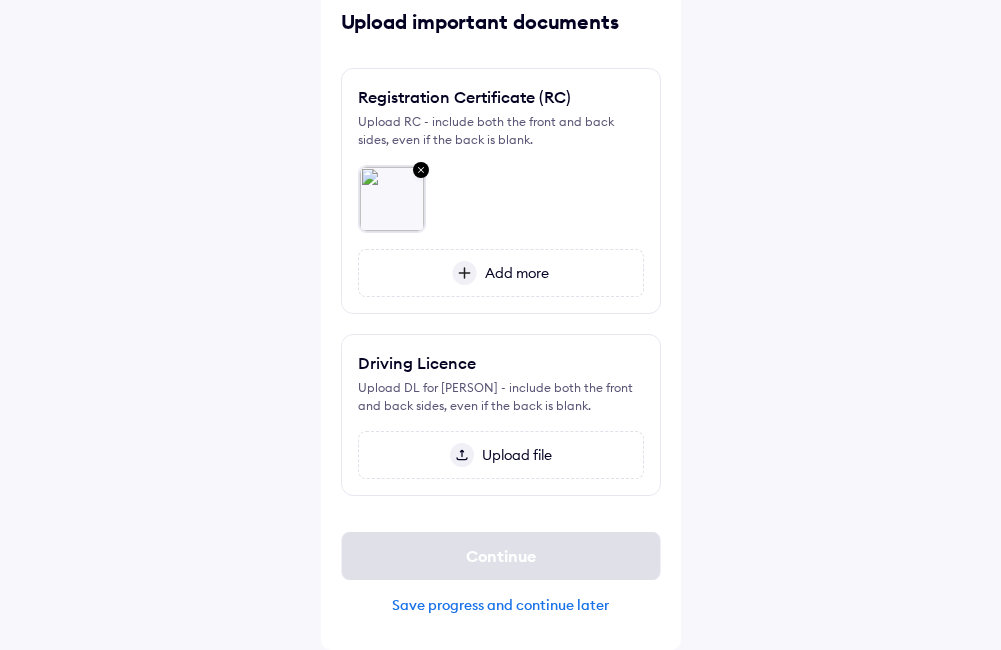 click on "Upload file" at bounding box center [513, 455] 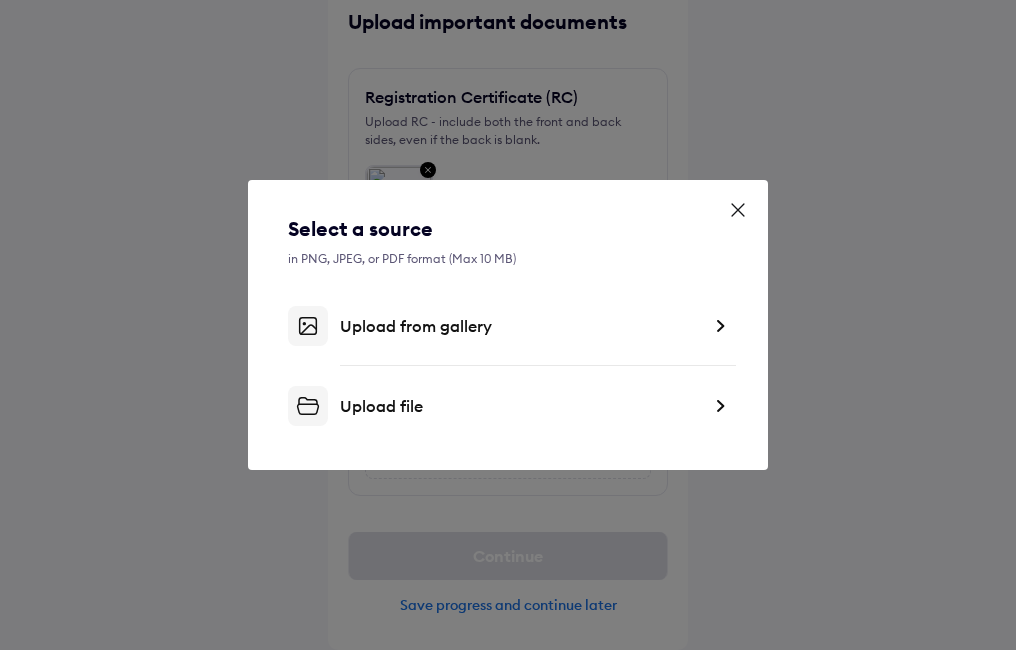 click on "Upload from gallery" at bounding box center (520, 326) 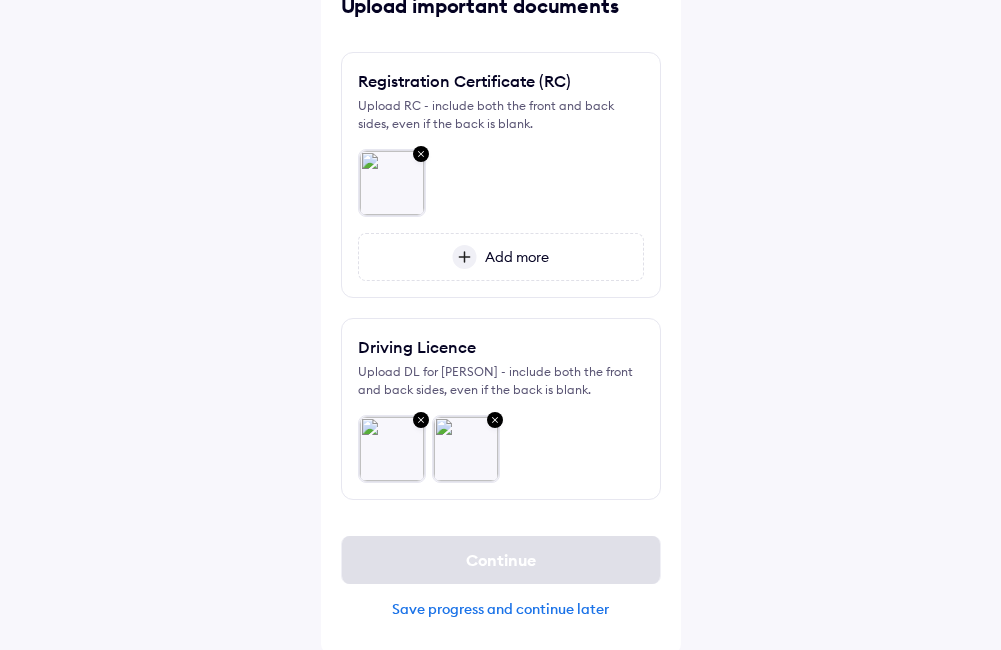 scroll, scrollTop: 126, scrollLeft: 0, axis: vertical 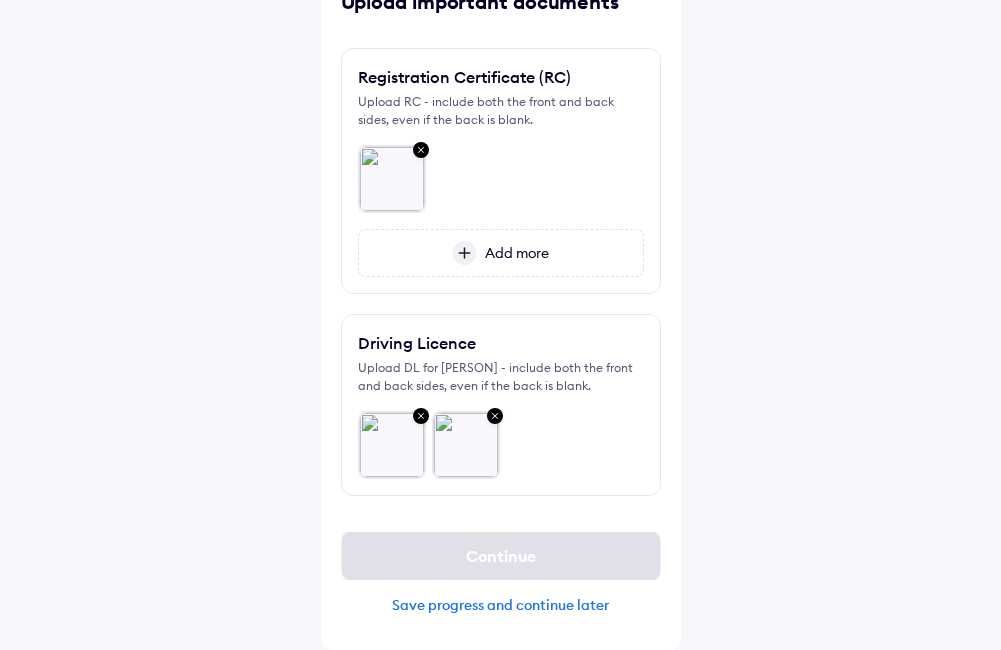 click on "Add more" at bounding box center (513, 253) 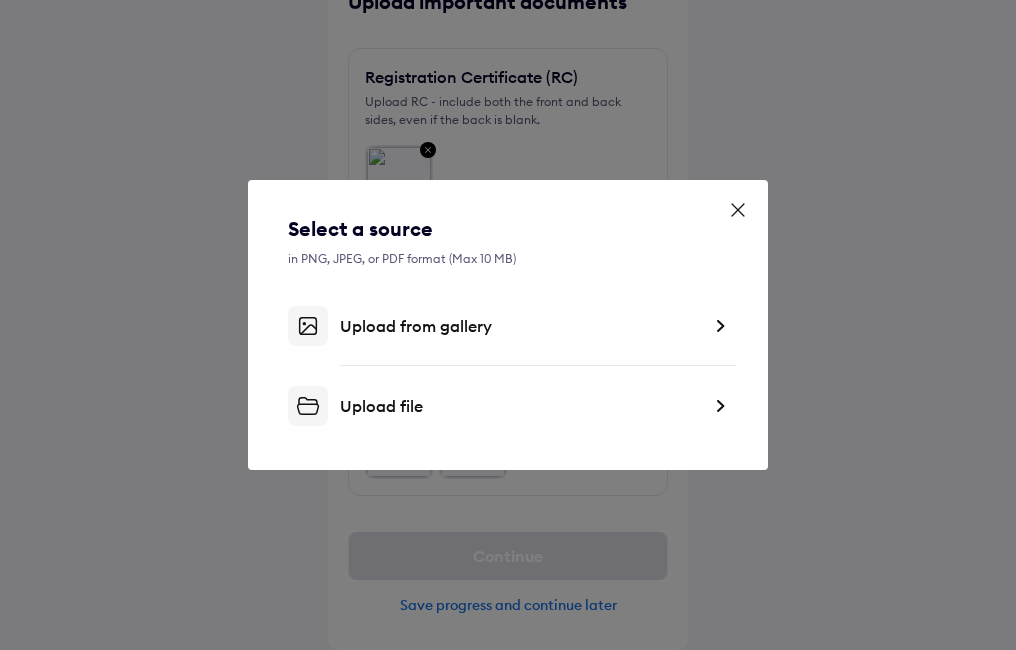 click on "Upload from gallery" at bounding box center [520, 326] 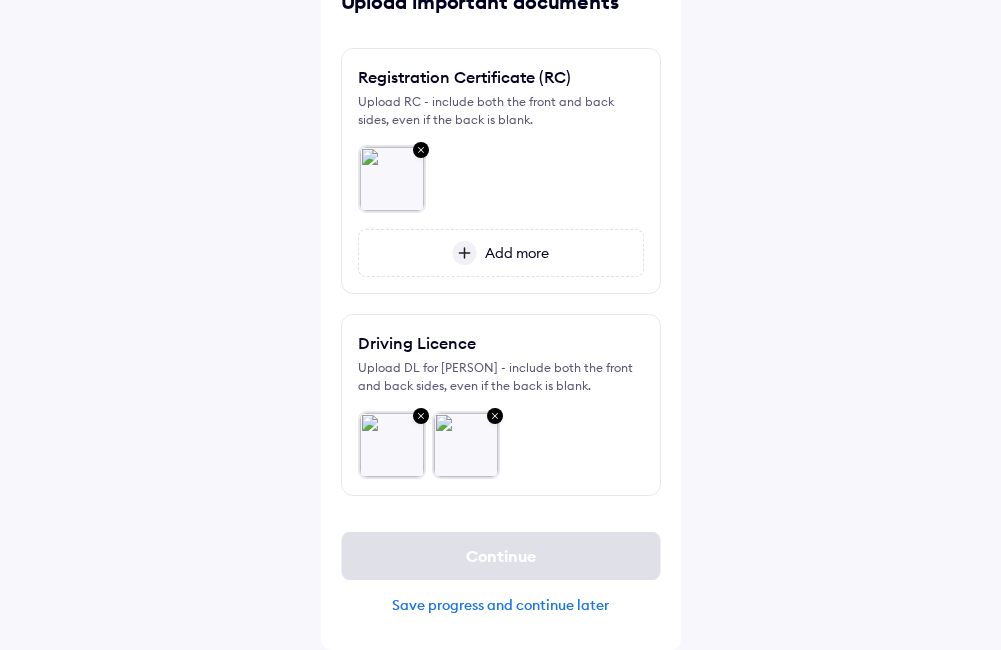scroll, scrollTop: 62, scrollLeft: 0, axis: vertical 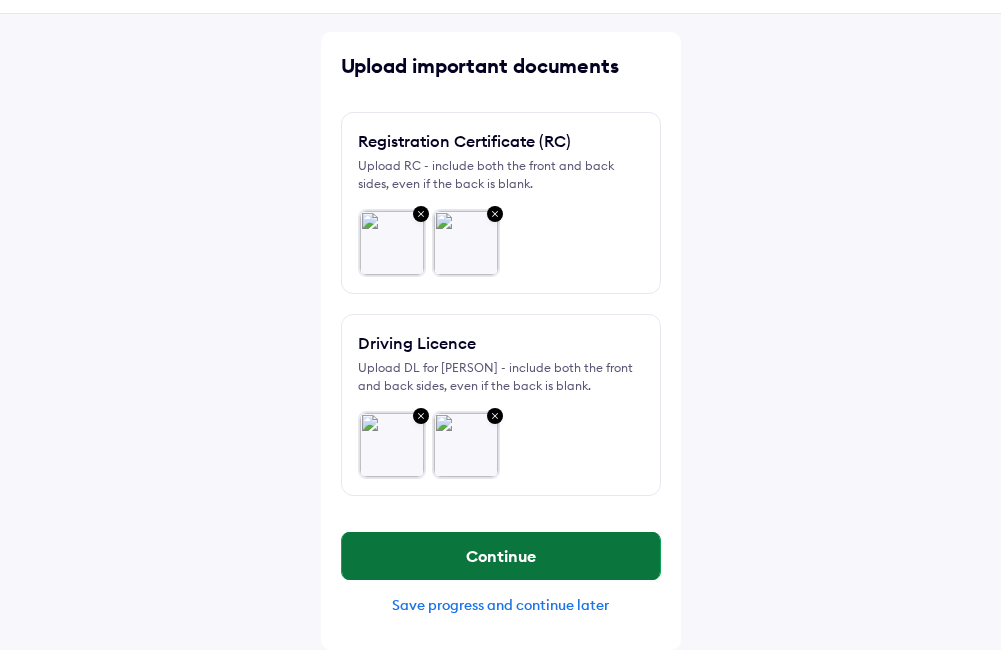 click on "Continue" at bounding box center (501, 556) 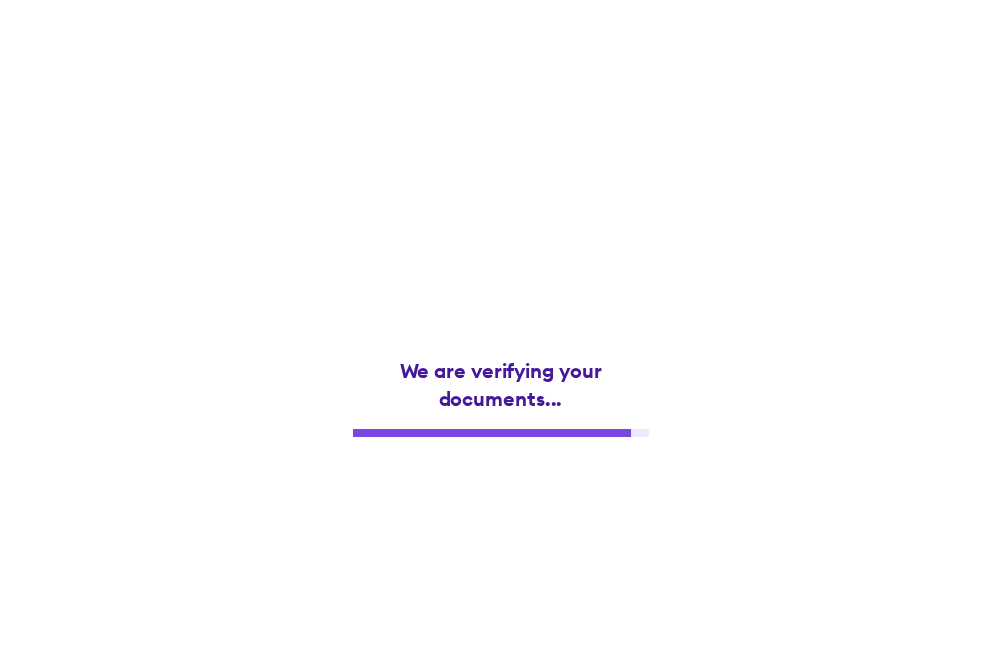 scroll, scrollTop: 0, scrollLeft: 0, axis: both 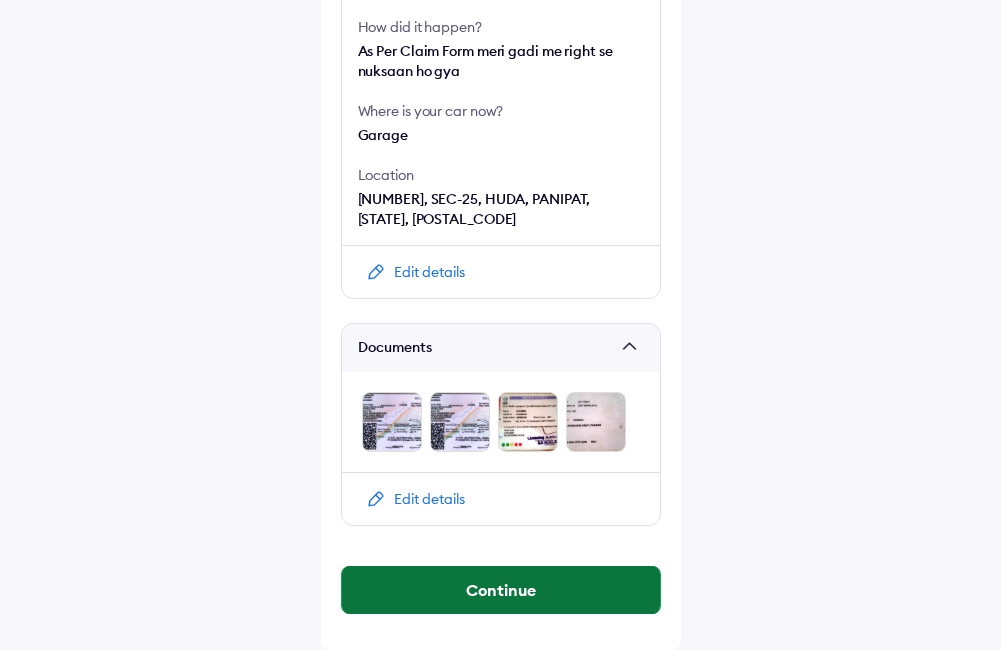 click on "Continue" at bounding box center (501, 590) 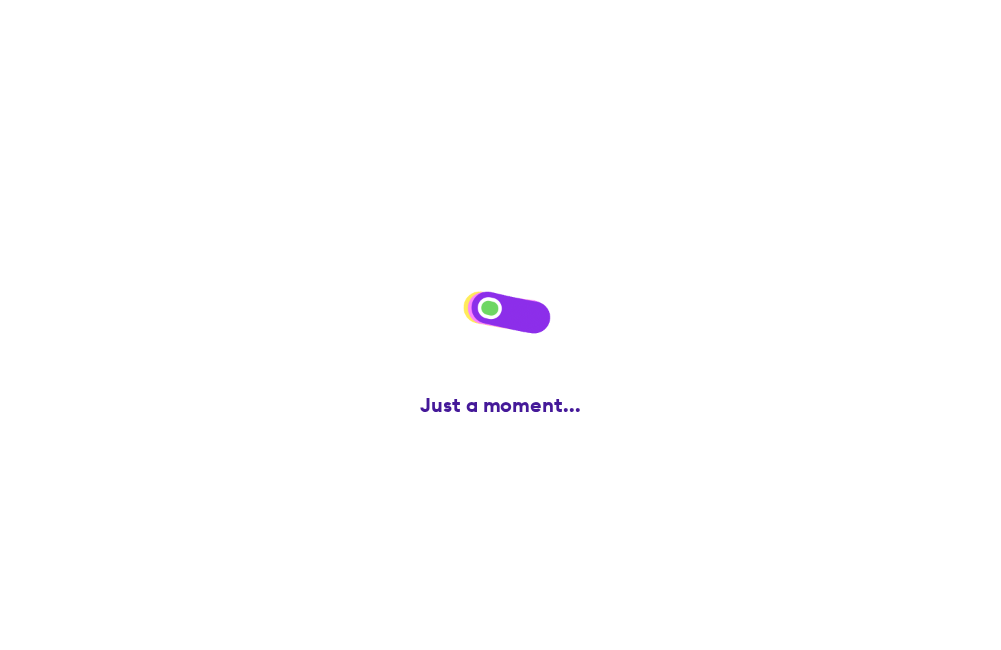 scroll, scrollTop: 0, scrollLeft: 0, axis: both 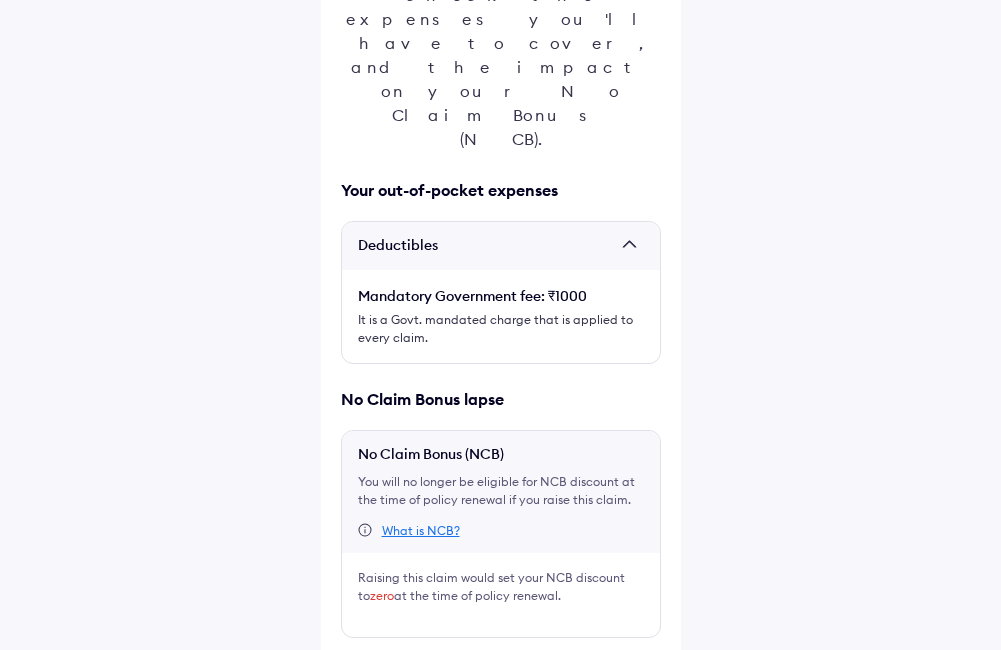 click at bounding box center (349, 670) 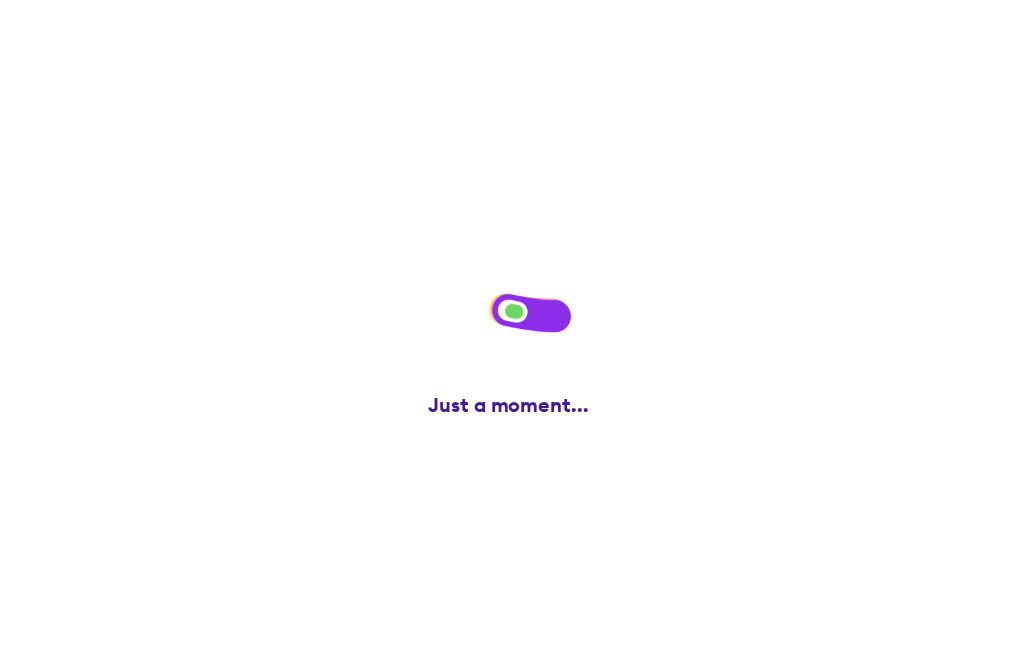 scroll, scrollTop: 0, scrollLeft: 0, axis: both 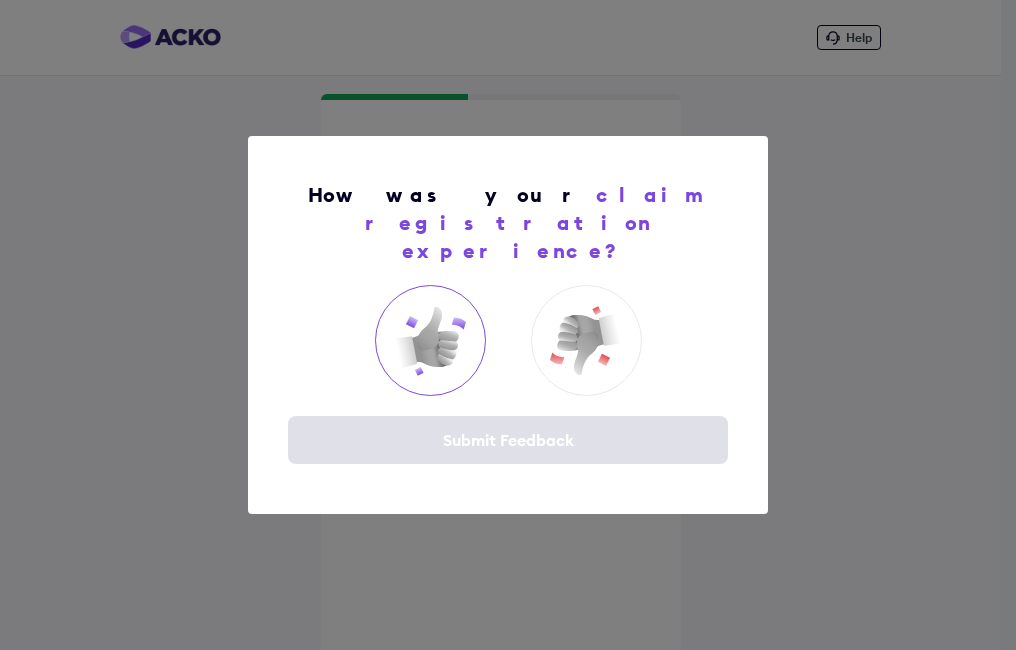 click at bounding box center (430, 341) 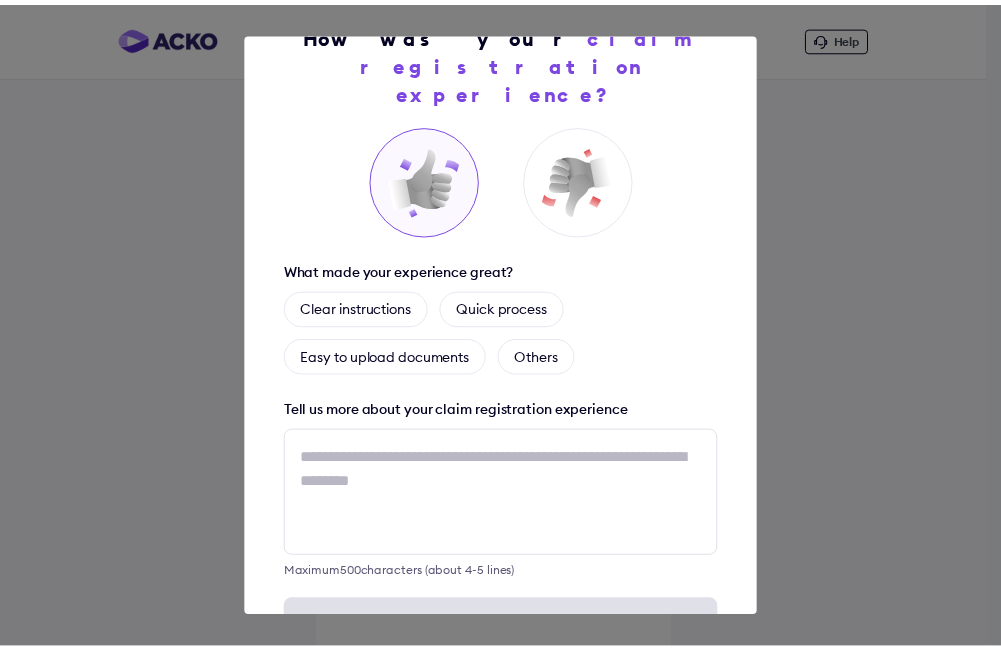 scroll, scrollTop: 109, scrollLeft: 0, axis: vertical 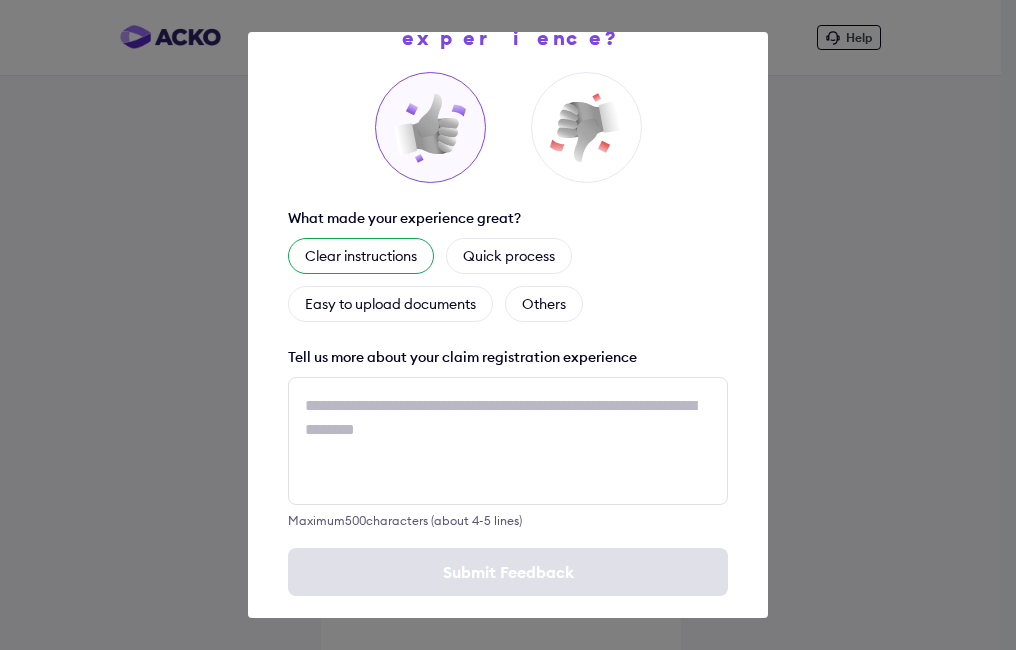 click on "Clear instructions" at bounding box center [361, 256] 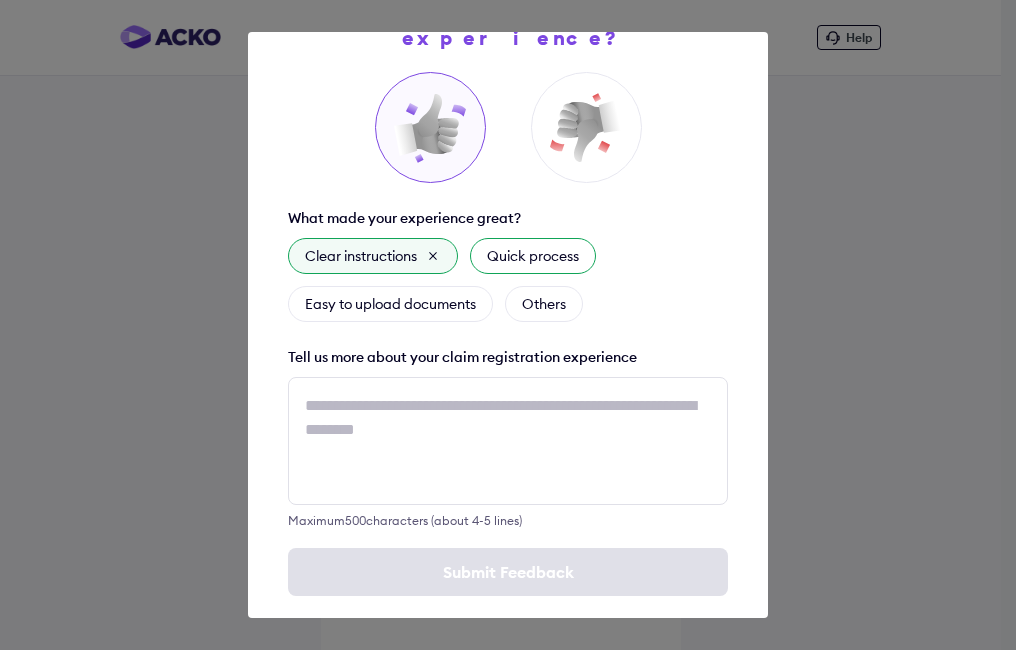 click on "Quick process" at bounding box center (533, 256) 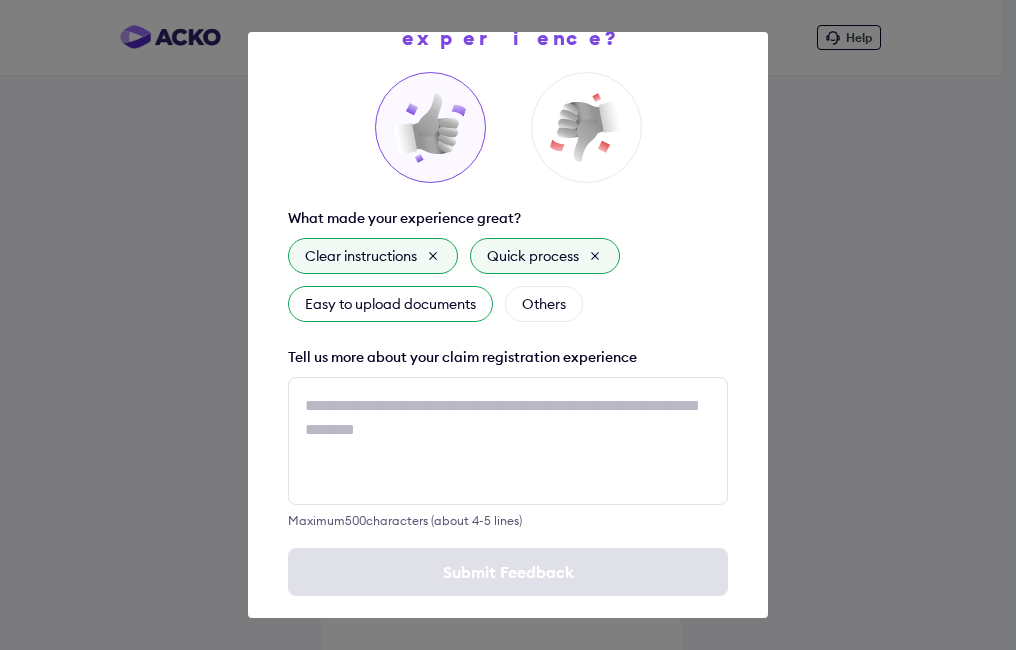 click on "Easy to upload documents" at bounding box center (390, 304) 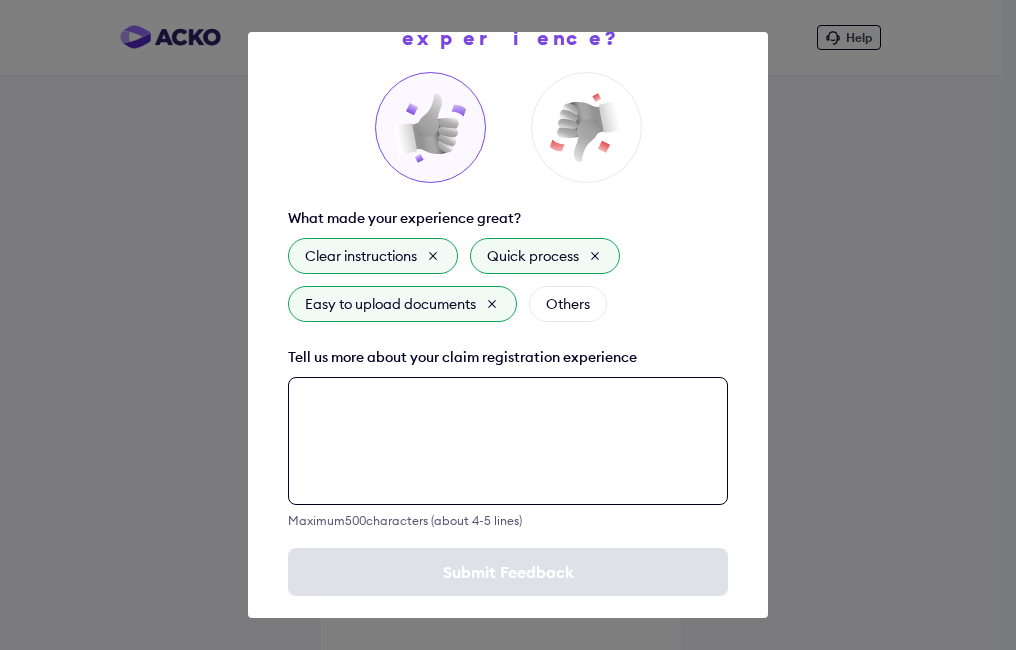 click at bounding box center [508, 441] 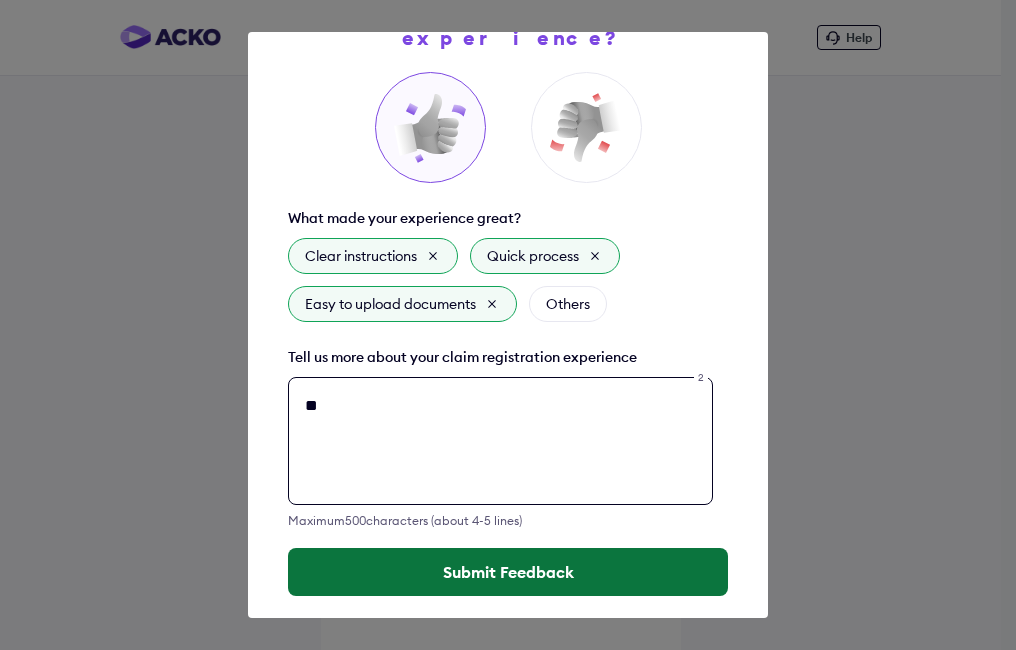 type on "**" 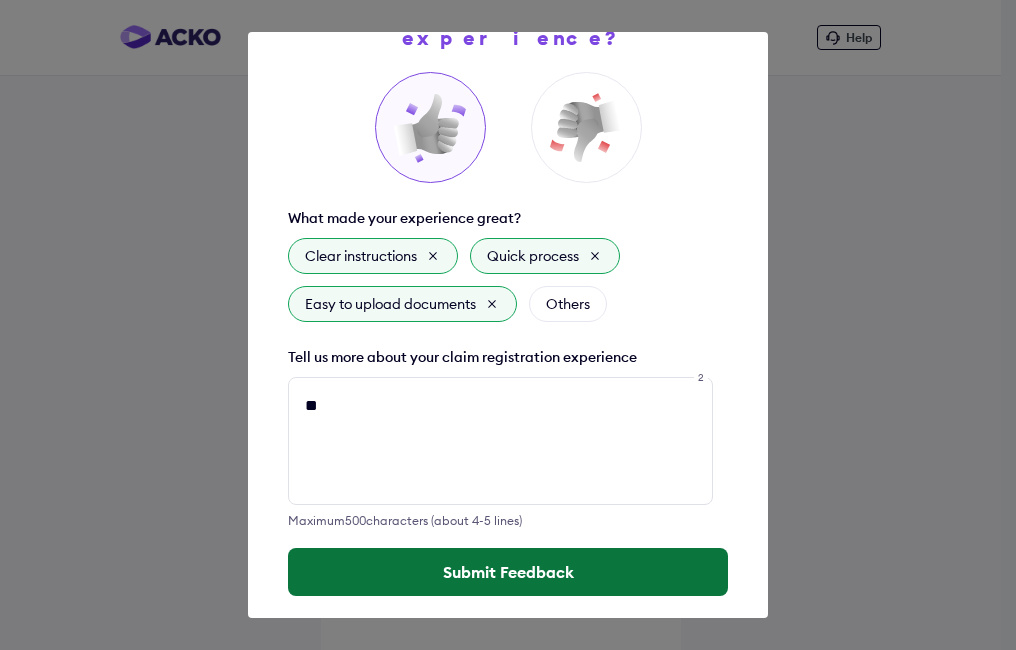 click on "Submit Feedback" at bounding box center (508, 572) 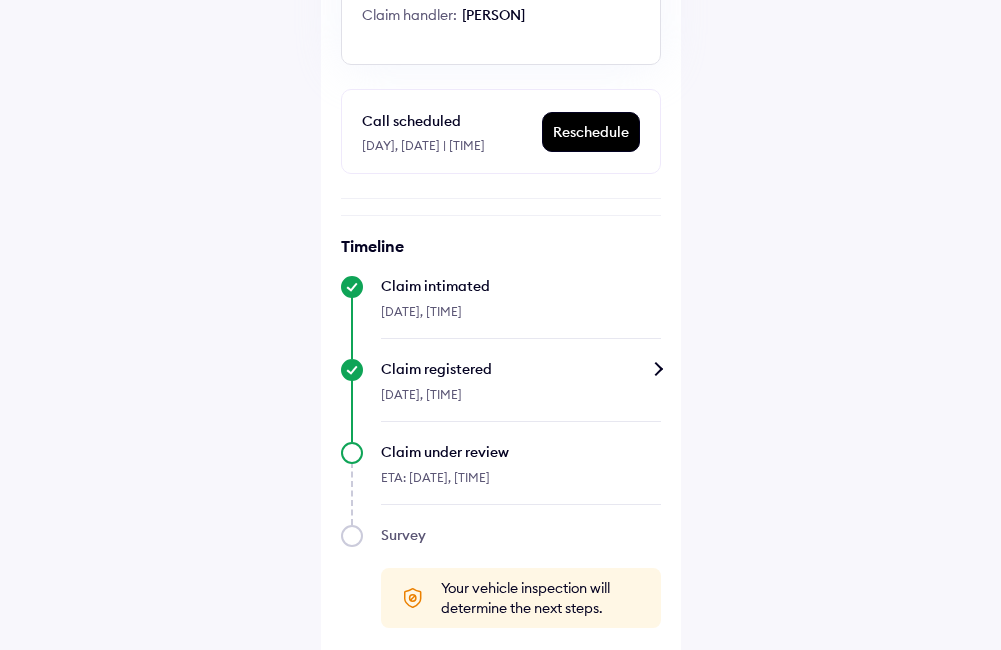 scroll, scrollTop: 372, scrollLeft: 0, axis: vertical 